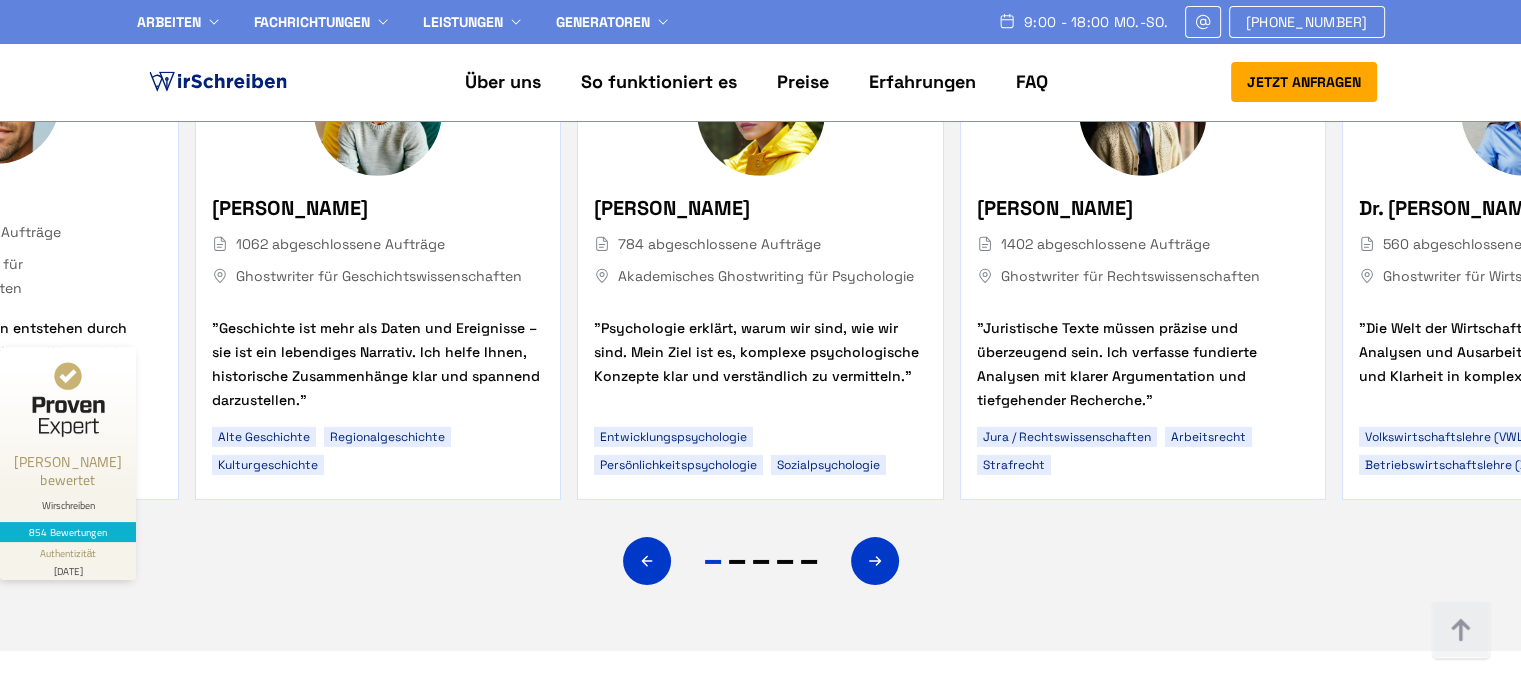 scroll, scrollTop: 6300, scrollLeft: 0, axis: vertical 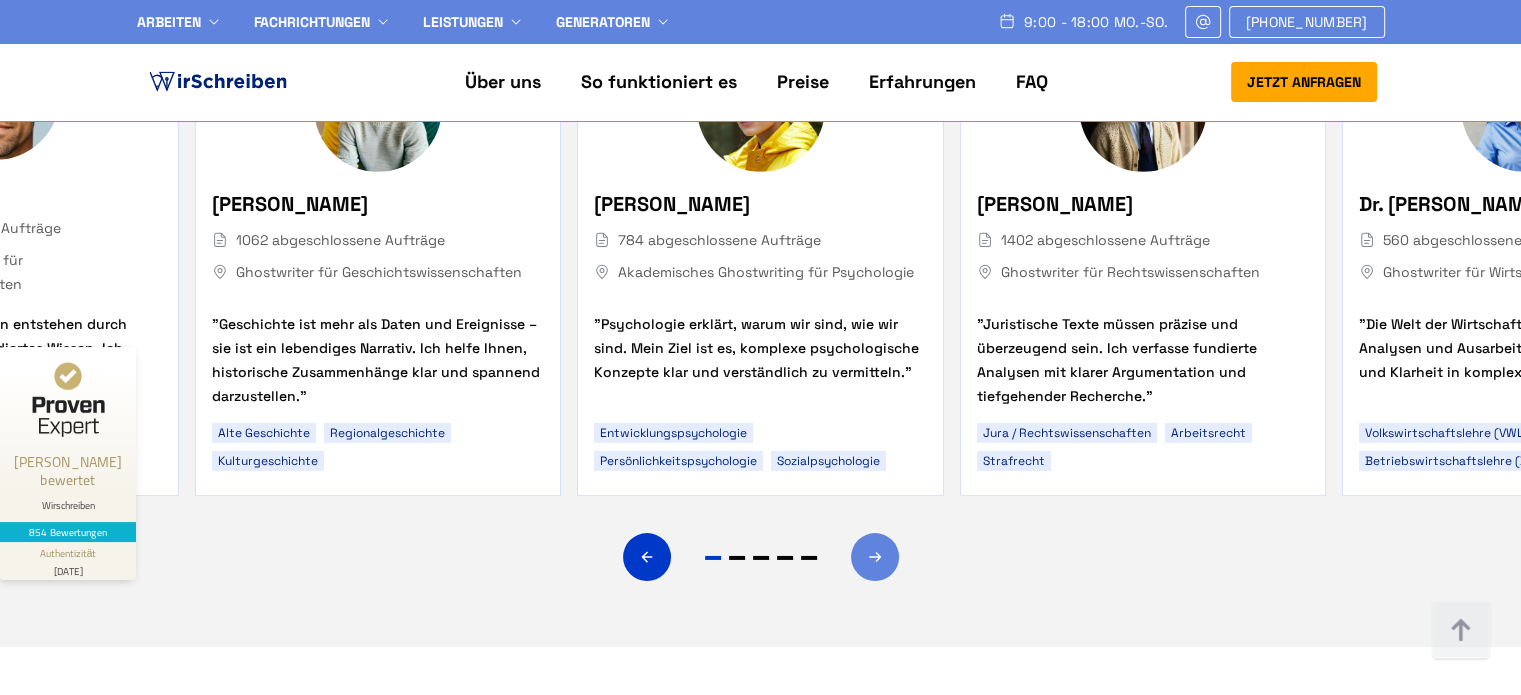 click 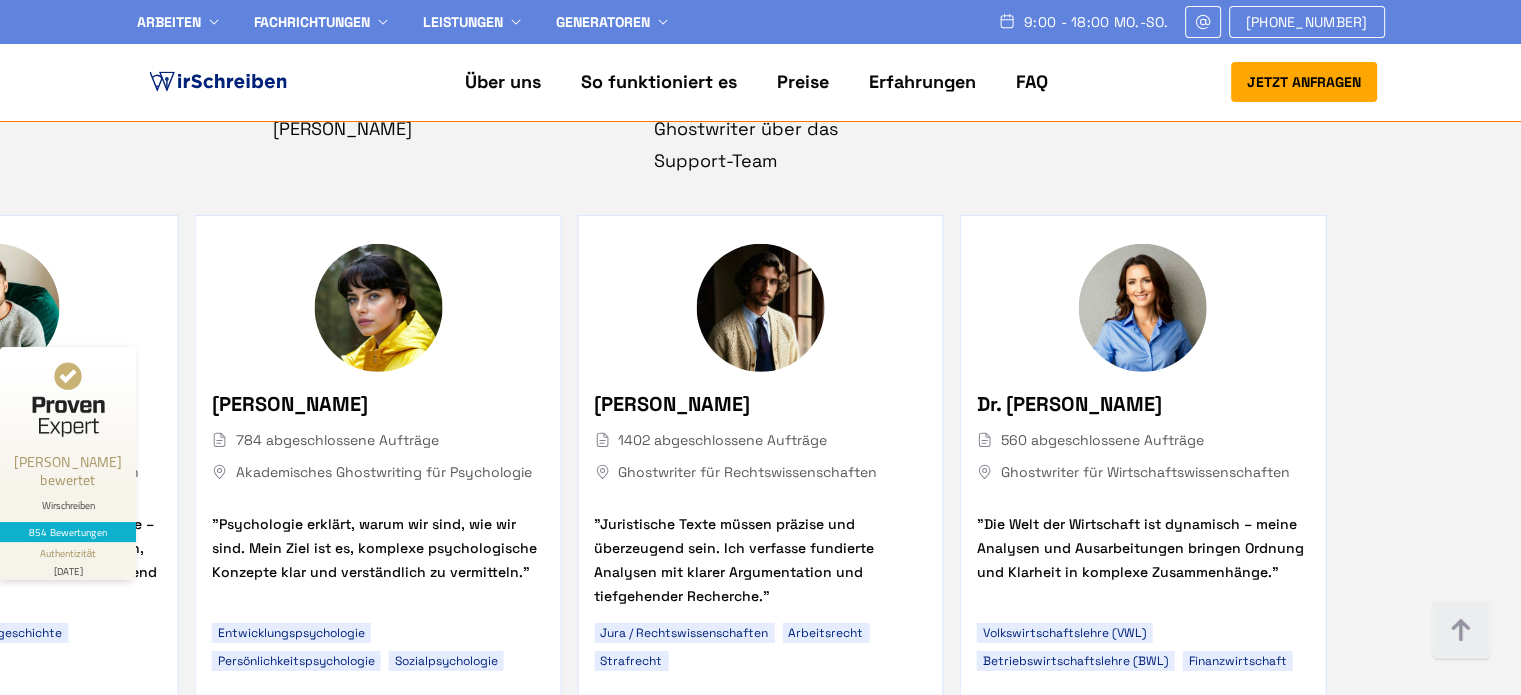 scroll, scrollTop: 6200, scrollLeft: 0, axis: vertical 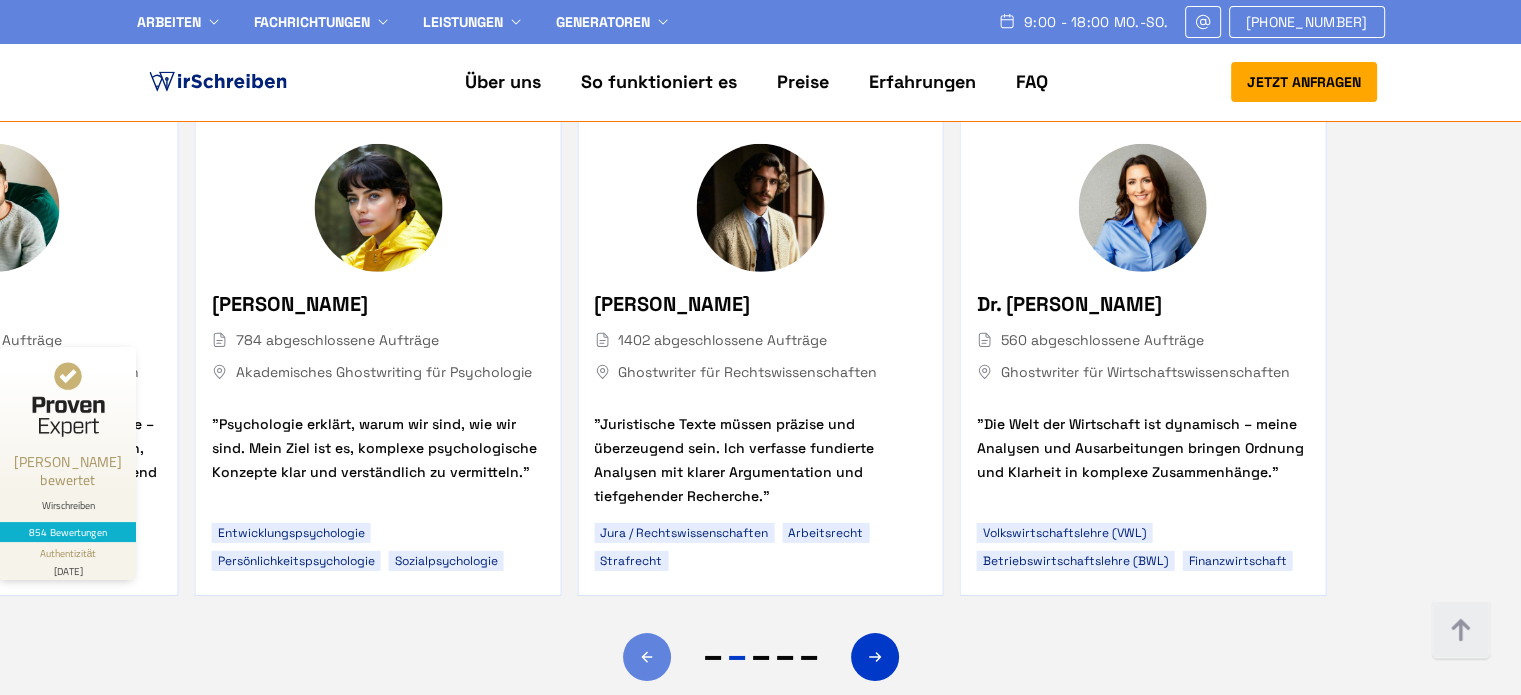click 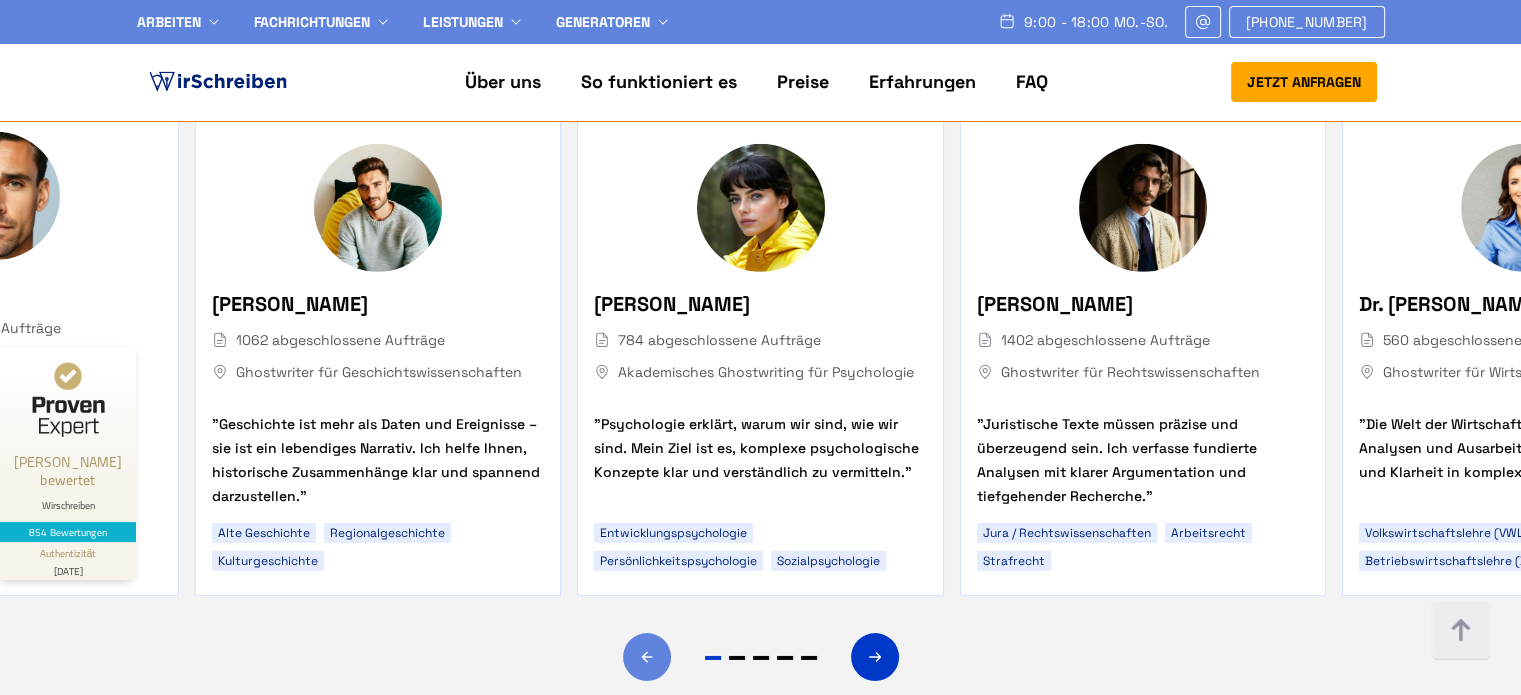 click 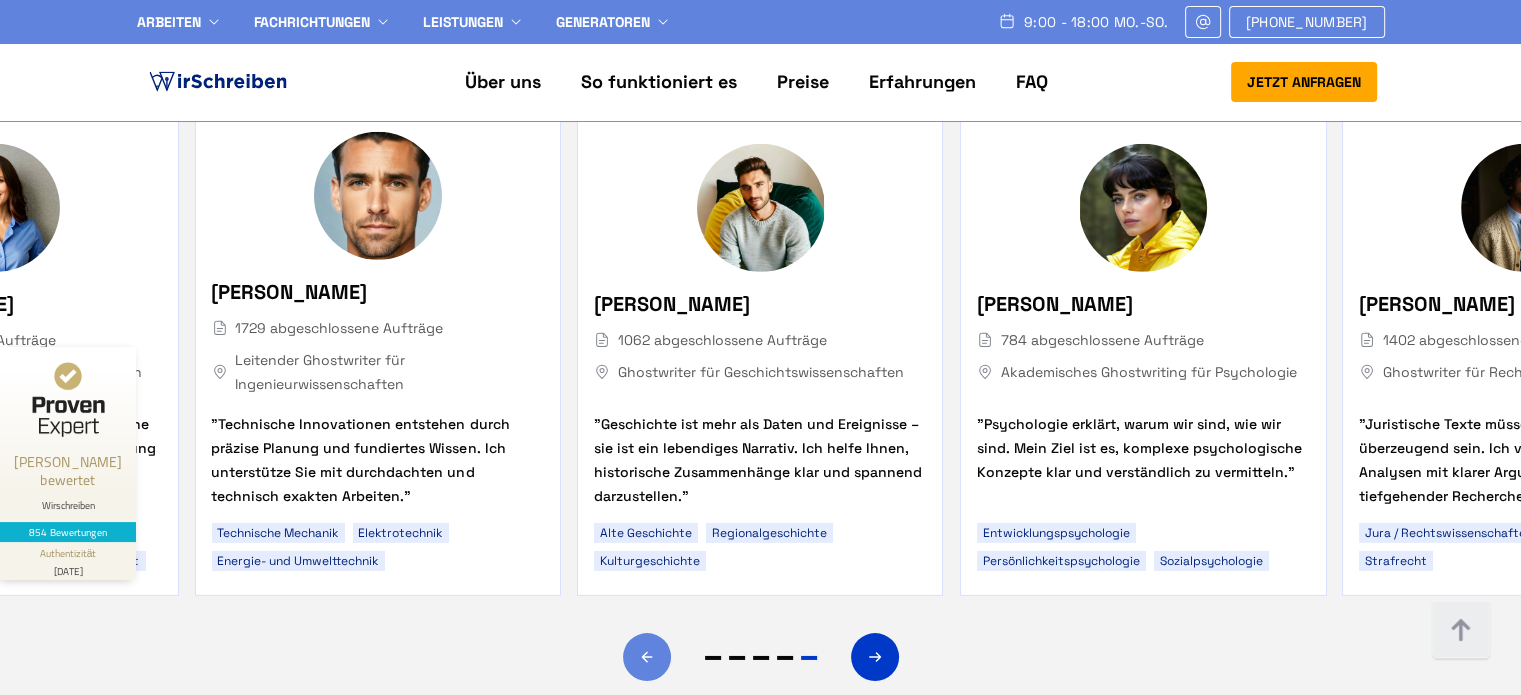 click 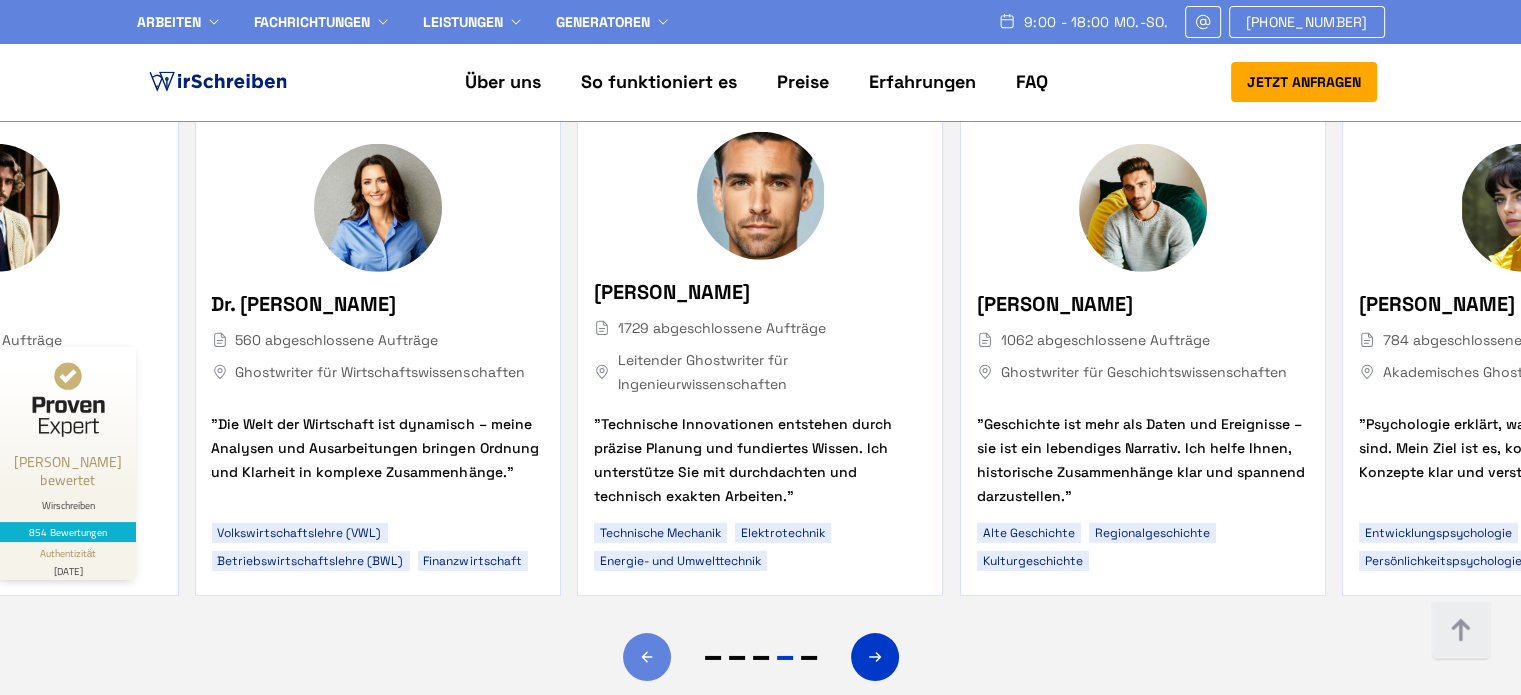 click 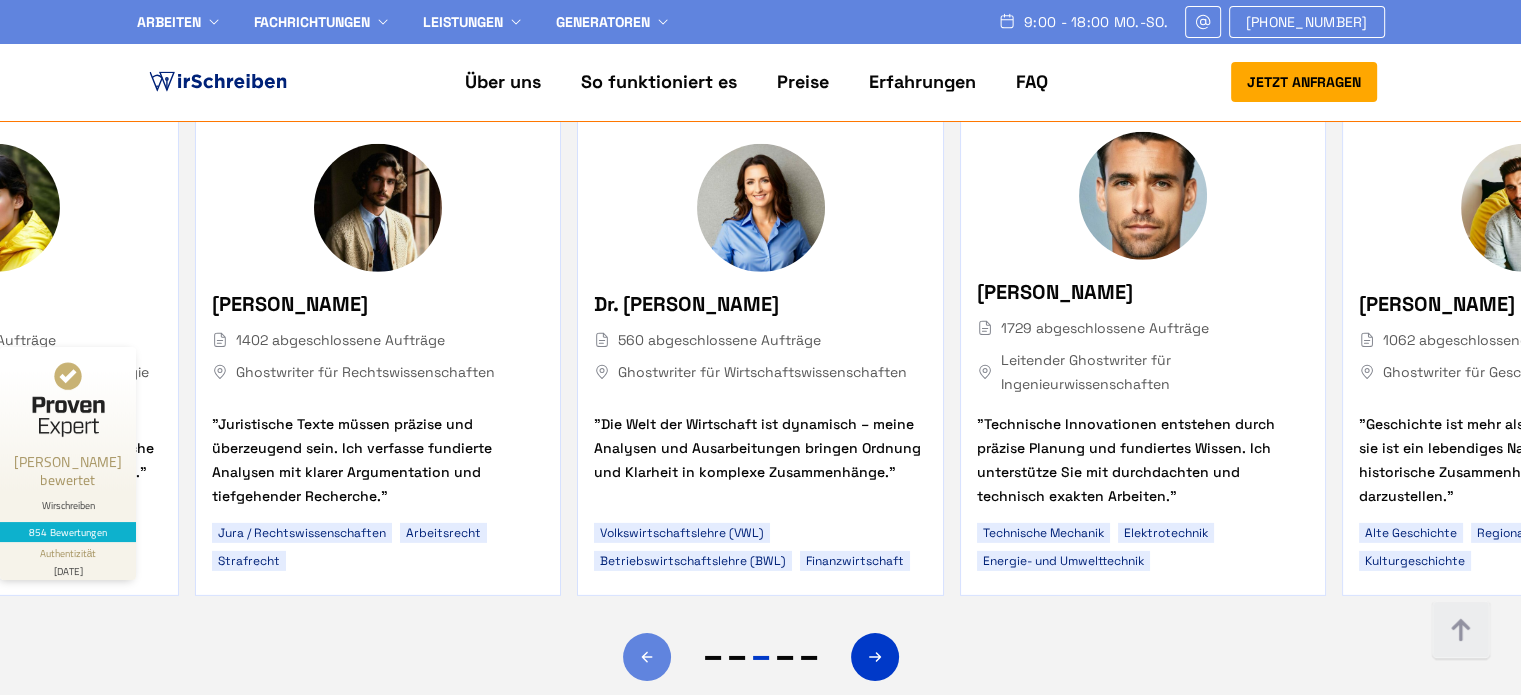 click 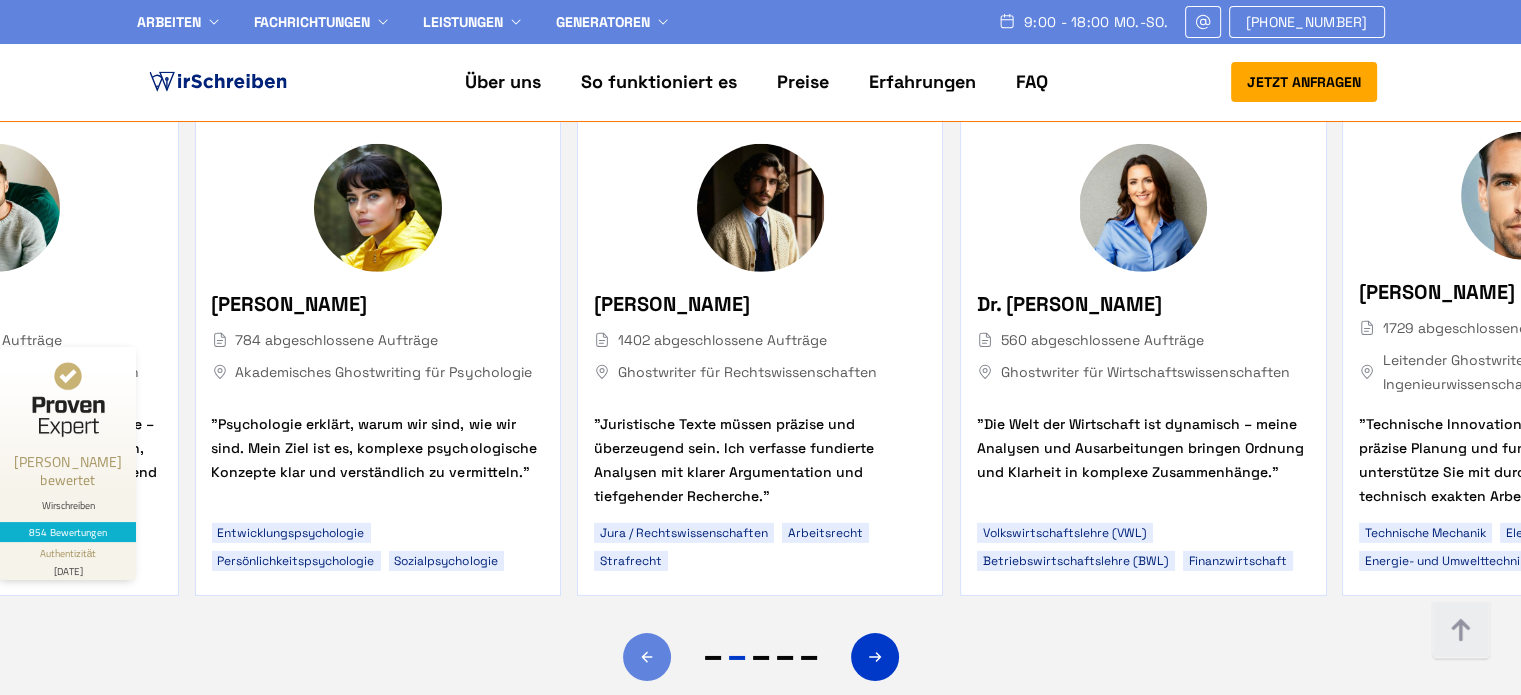 click 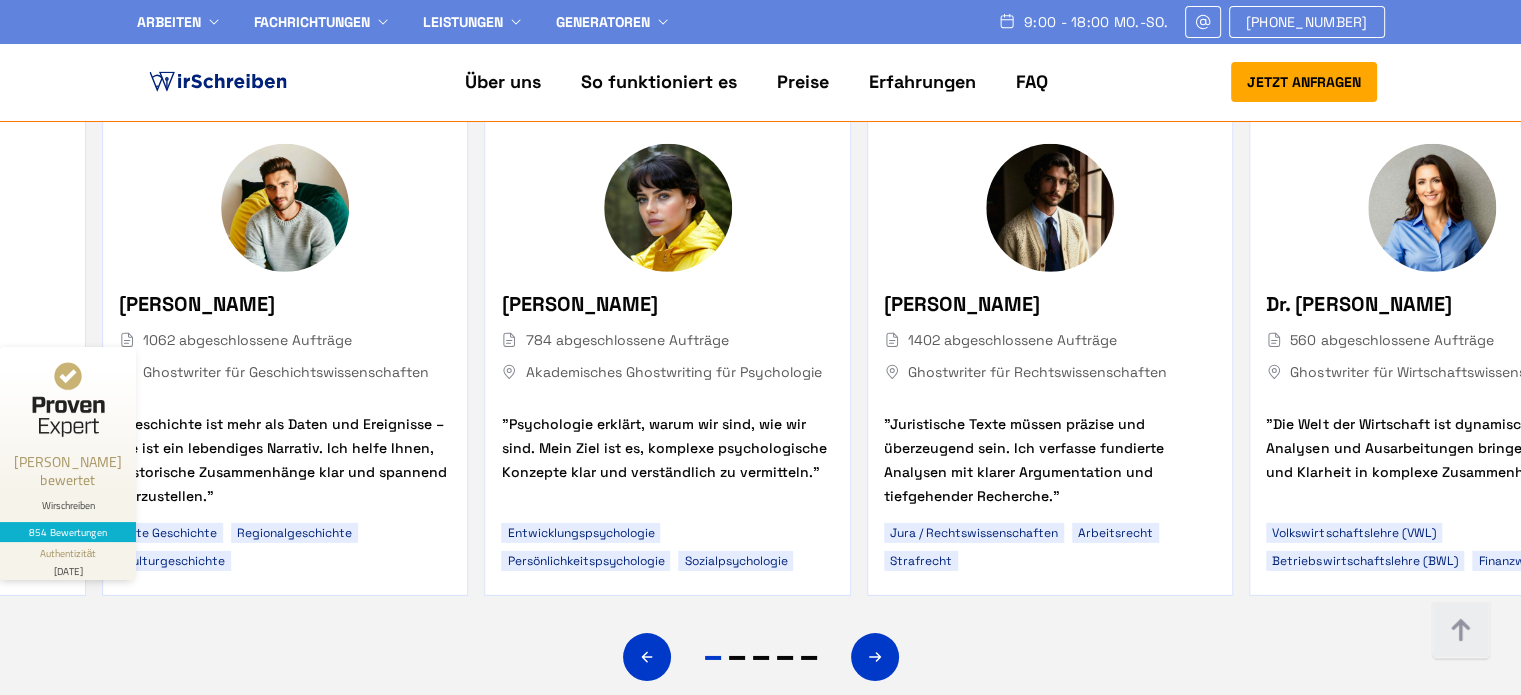 click on "Dr. Laura Müller
784 abgeschlossene Aufträge
Akademisches Ghostwriting für Psychologie" at bounding box center (667, 340) 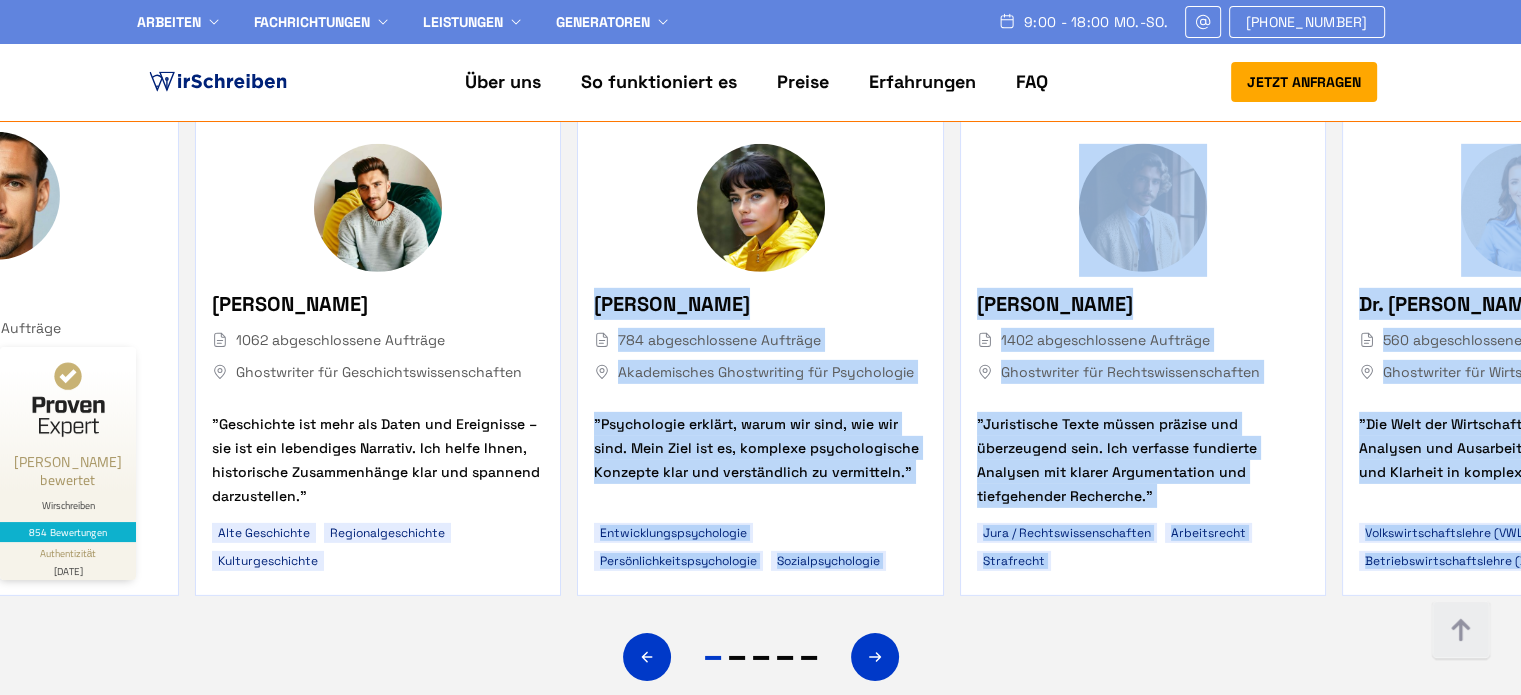 drag, startPoint x: 547, startPoint y: 621, endPoint x: 585, endPoint y: 275, distance: 348.08044 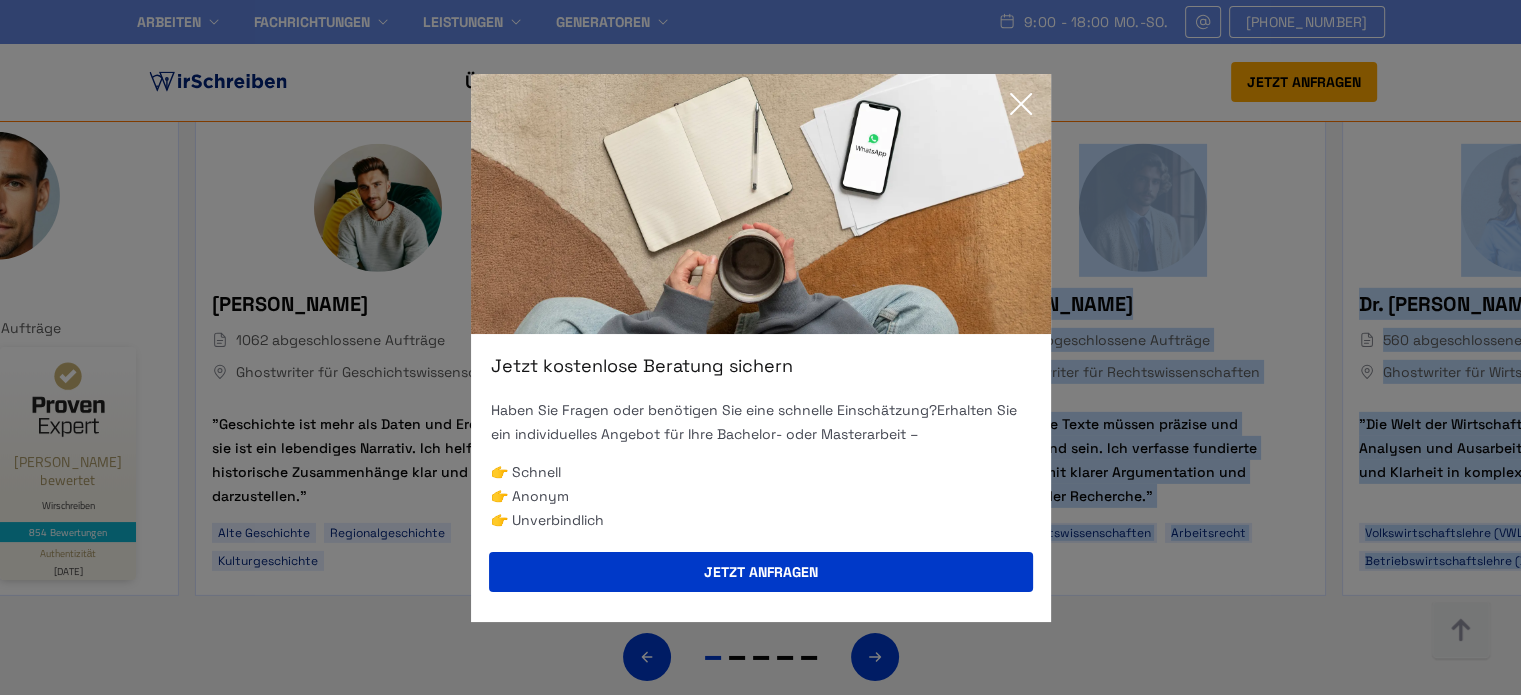 click 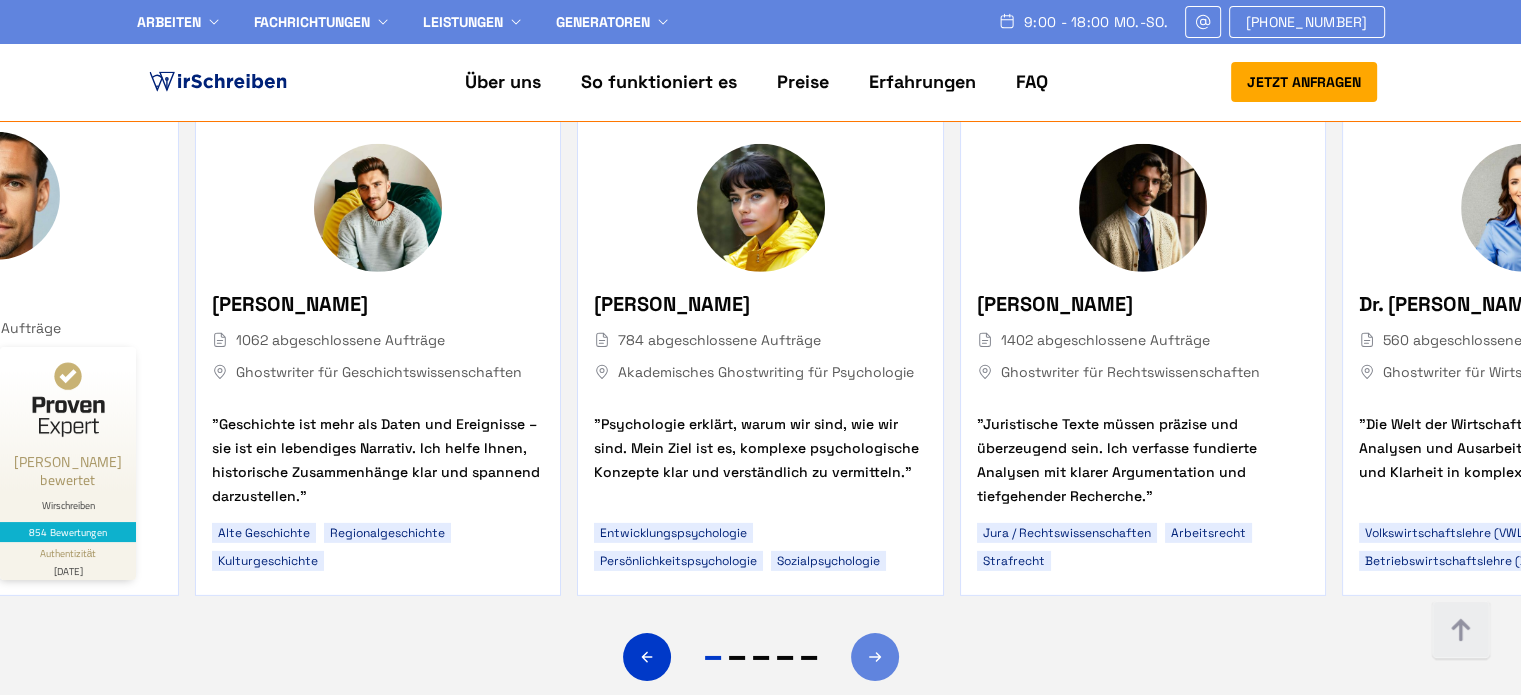 click 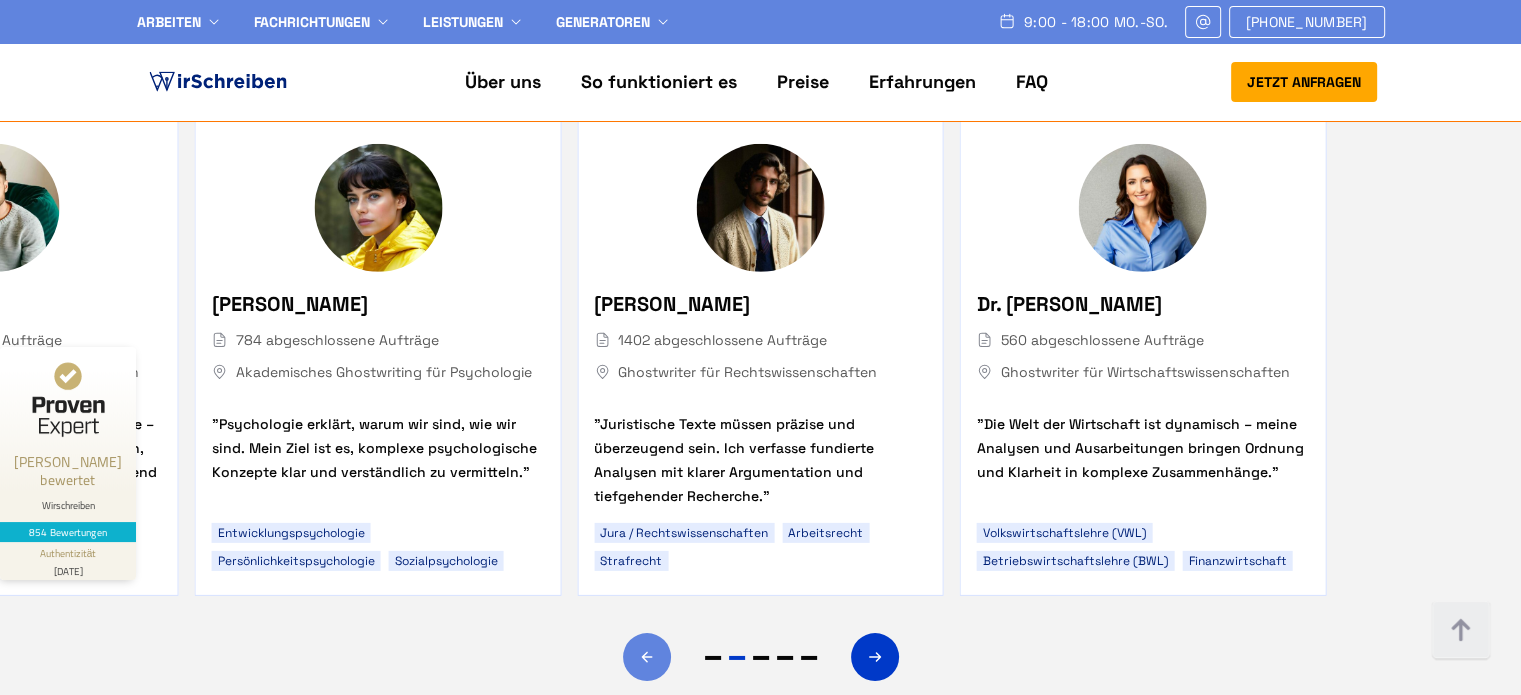 click 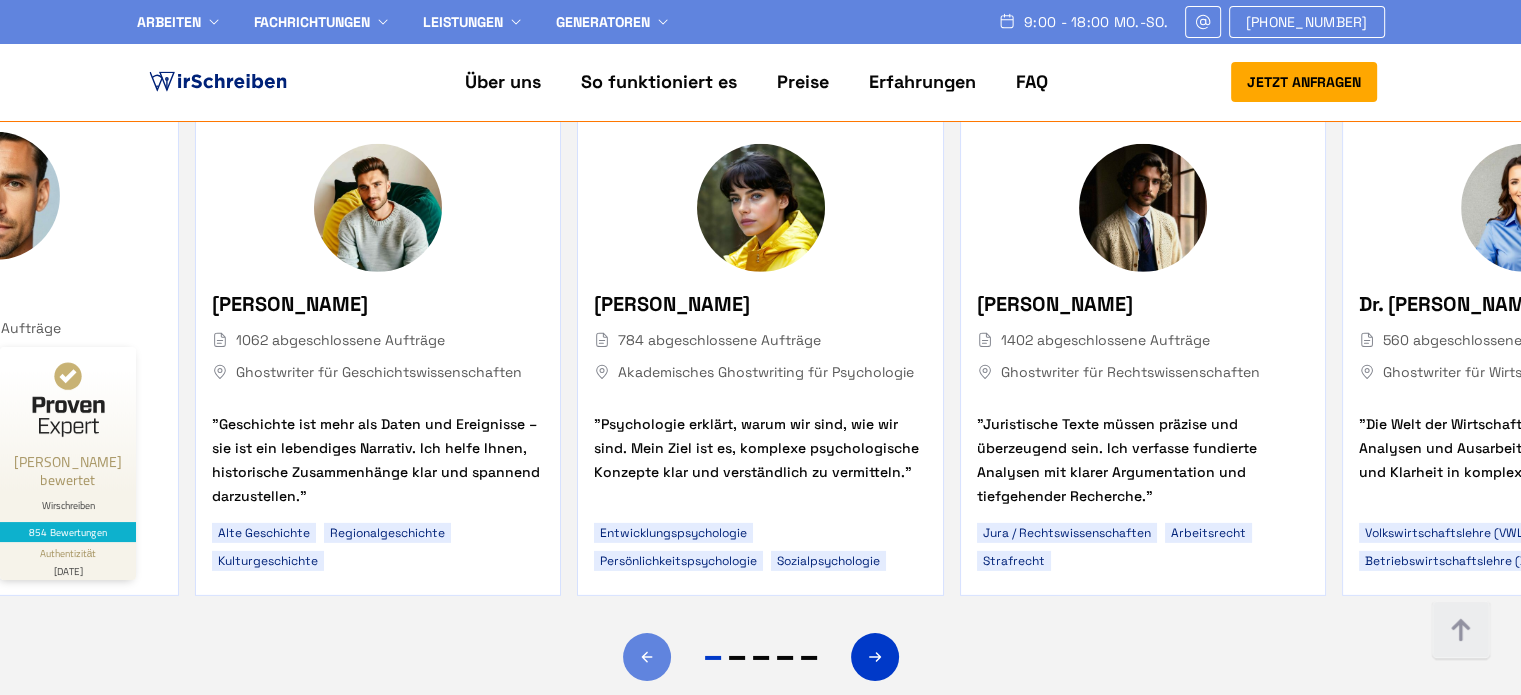 click 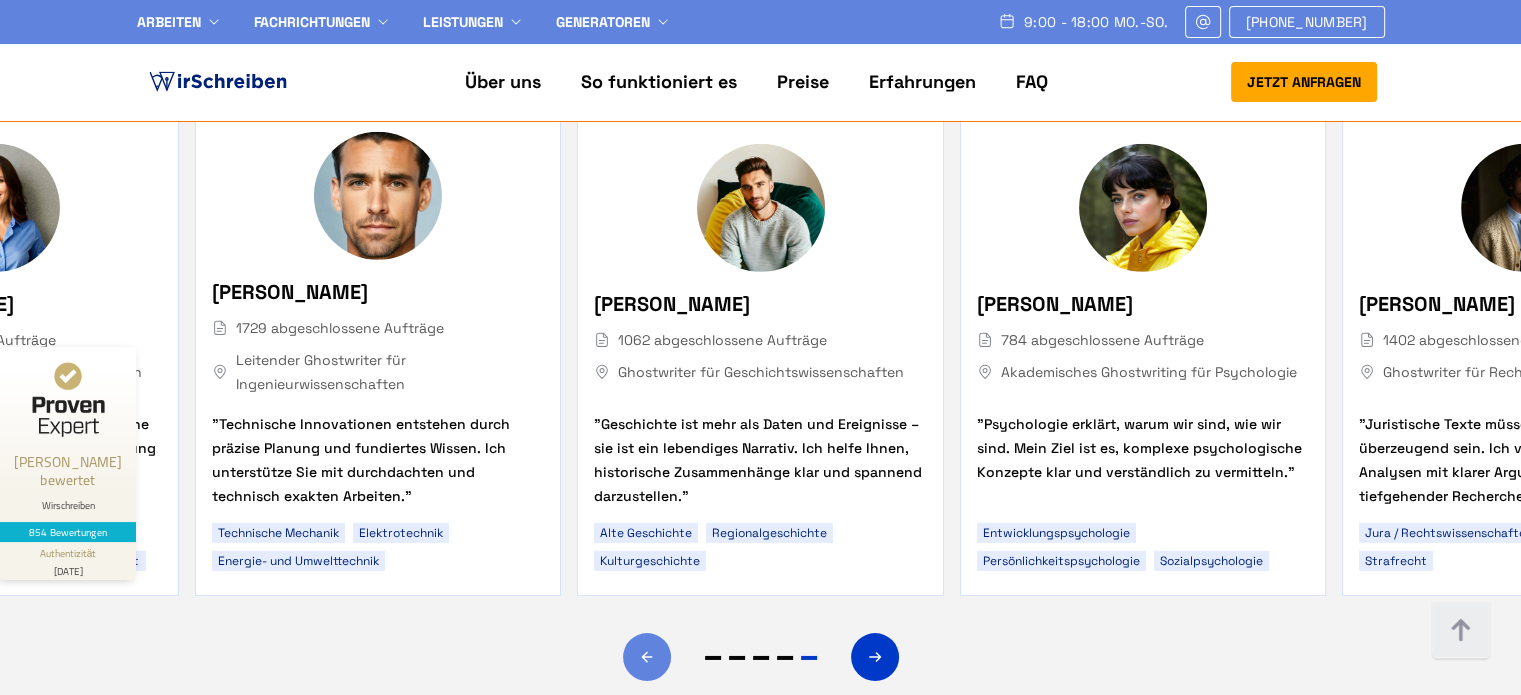 click 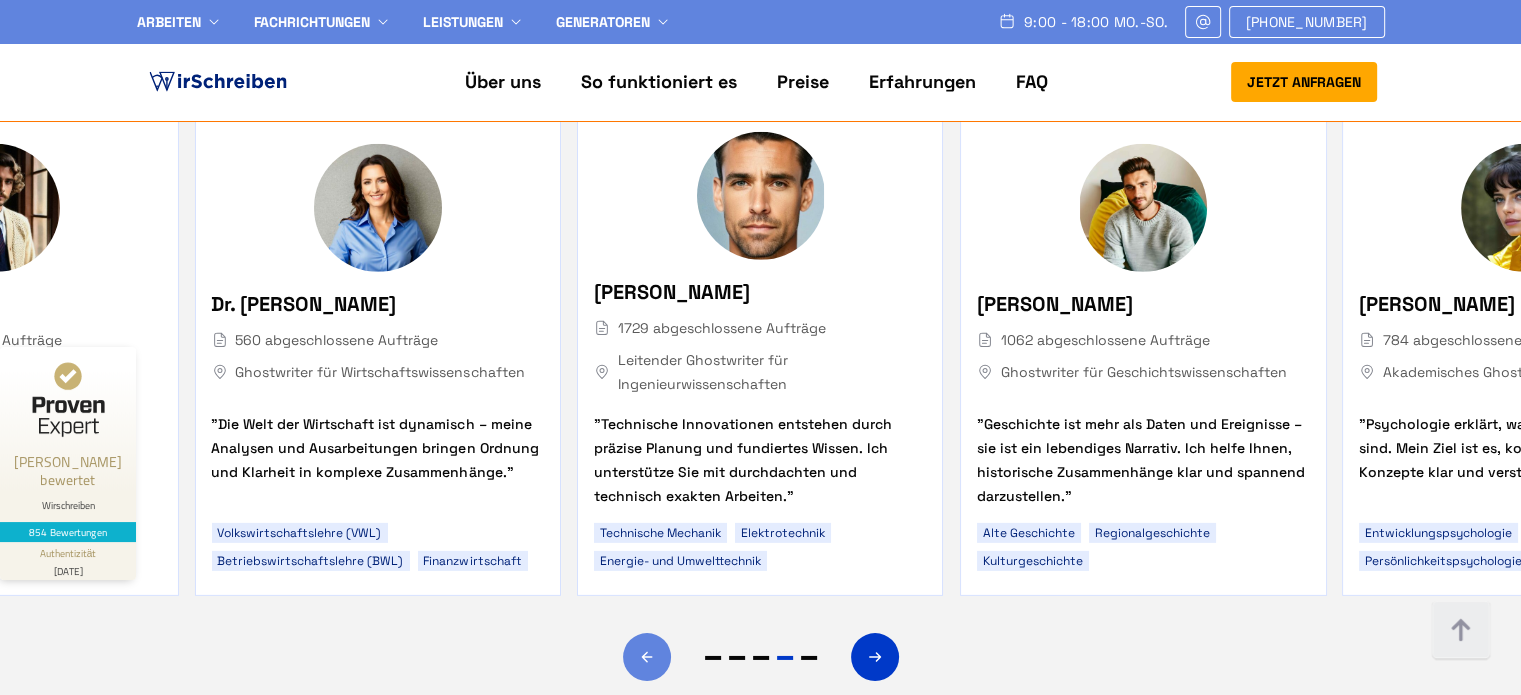 click 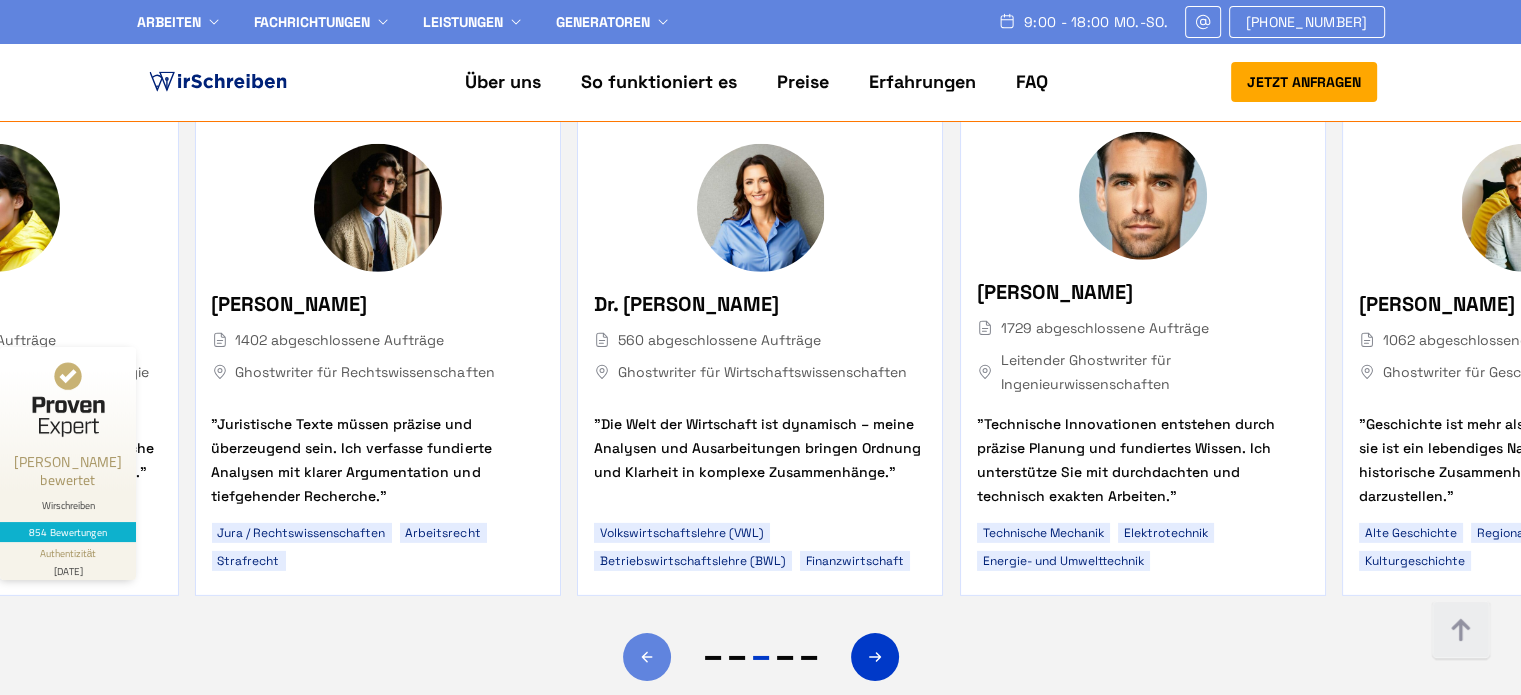 click 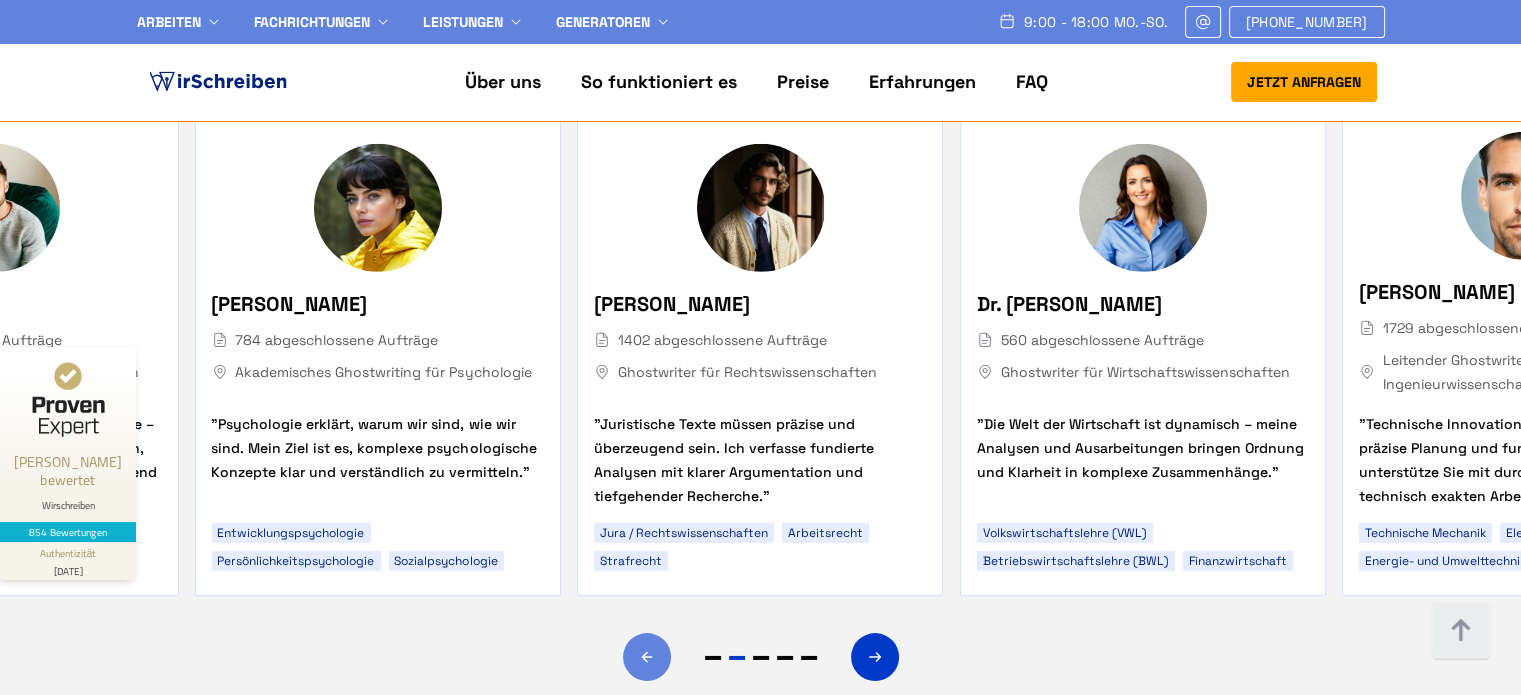 click 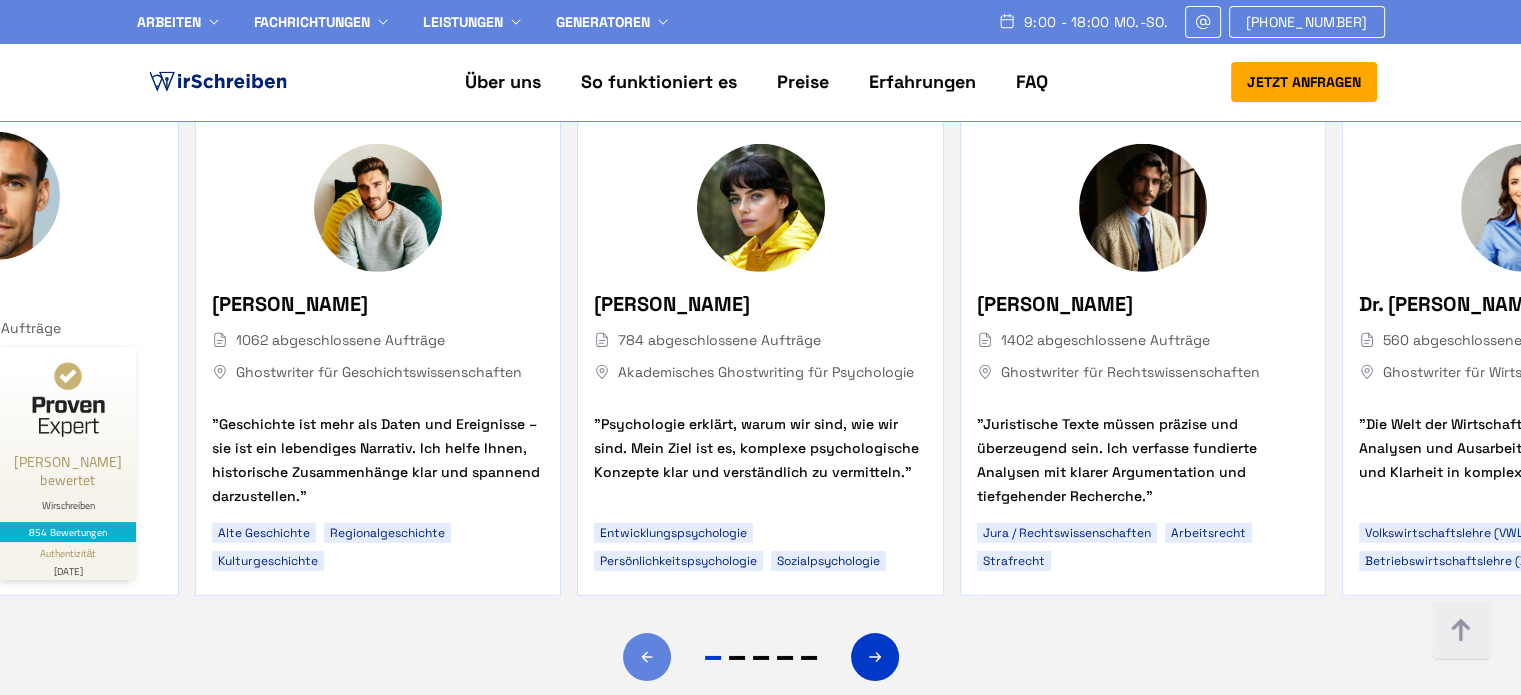 click 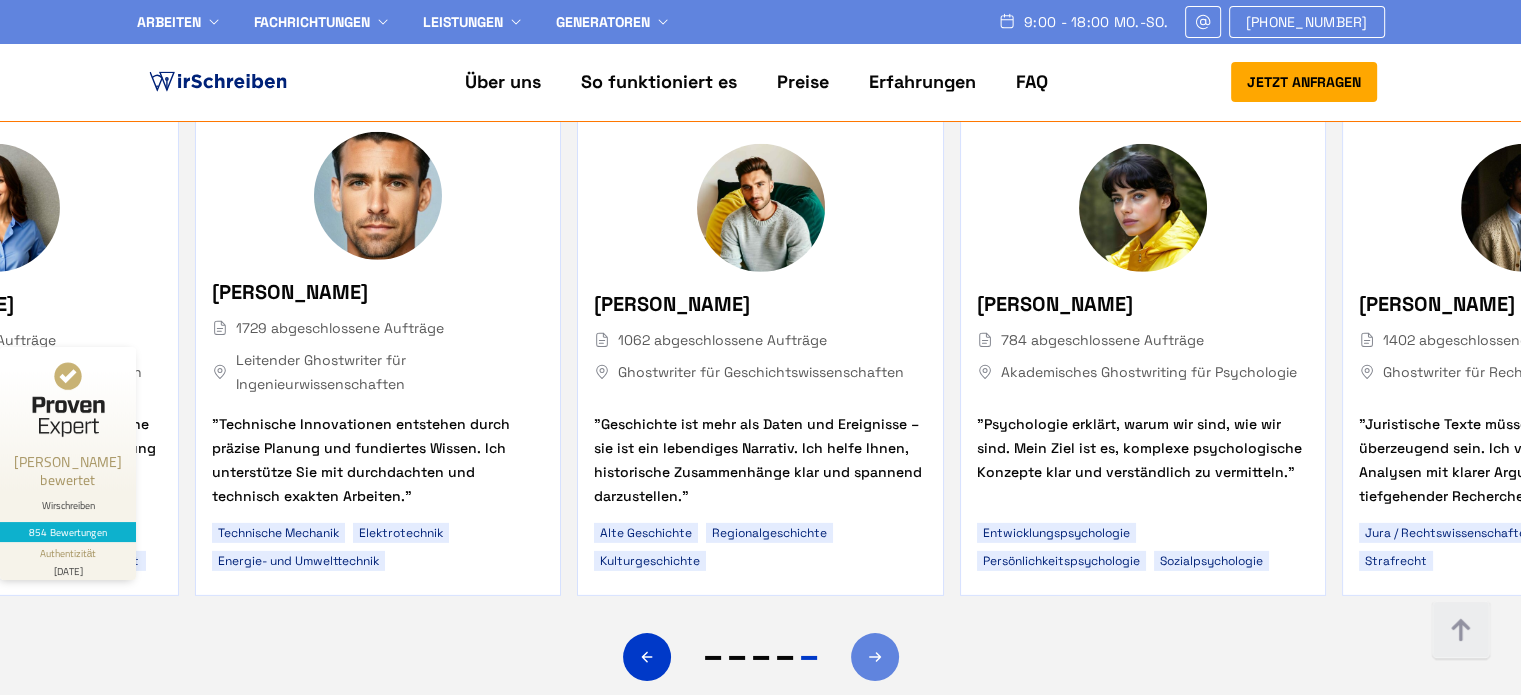 click at bounding box center [875, 657] 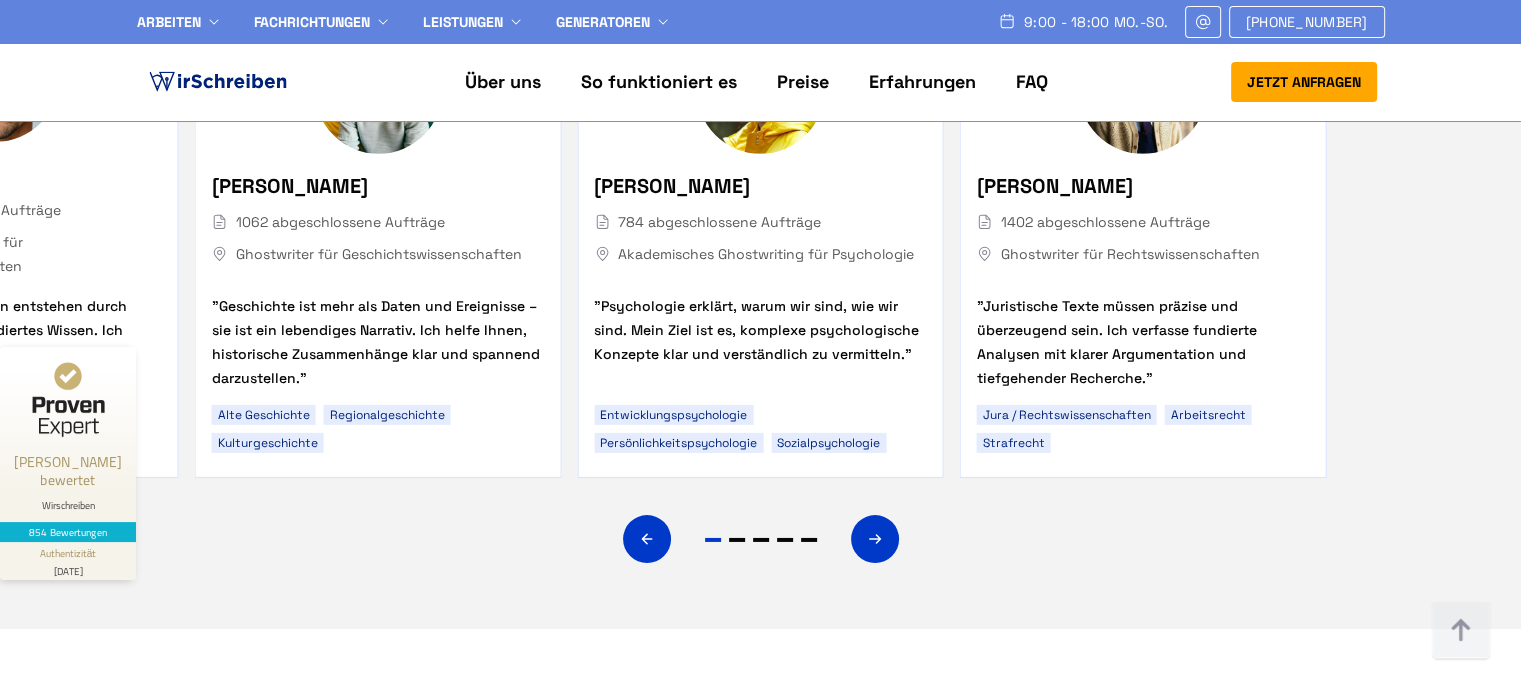 scroll, scrollTop: 6200, scrollLeft: 0, axis: vertical 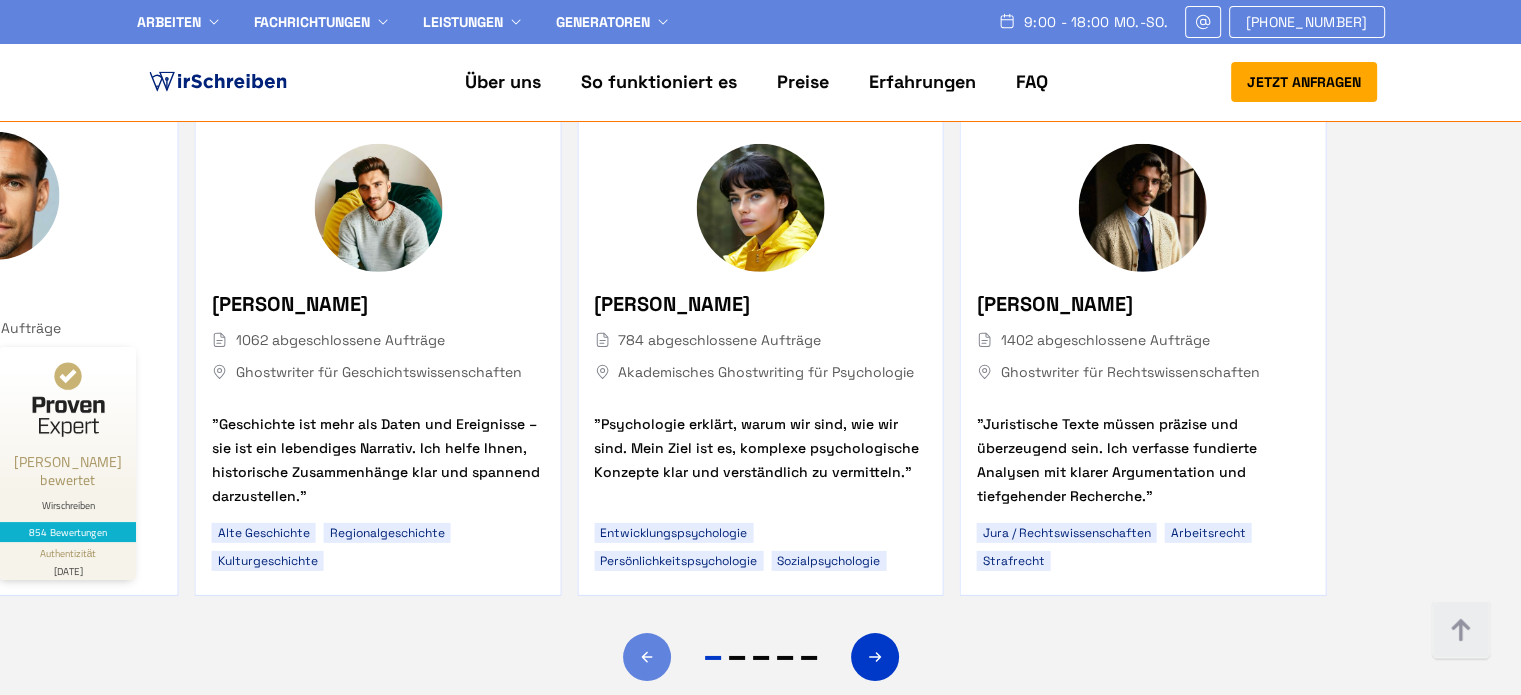 click 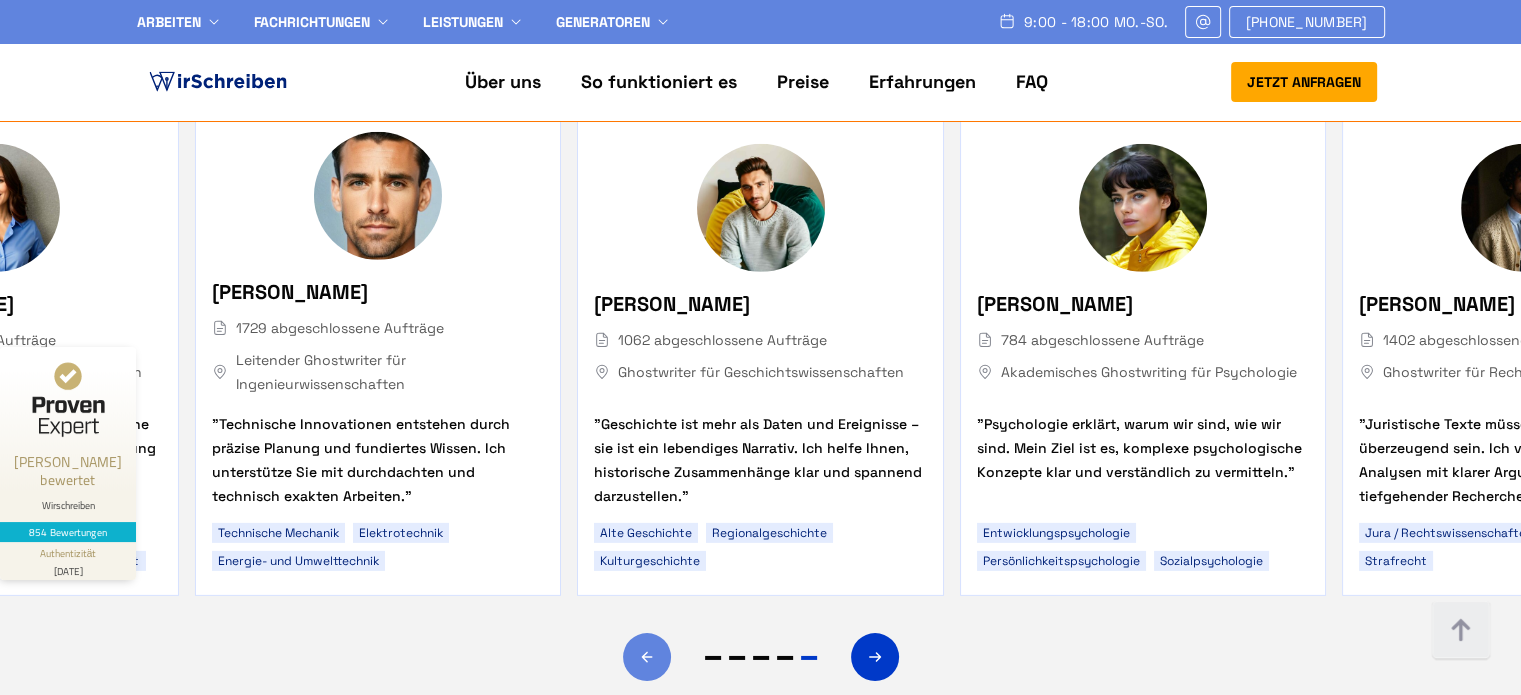 click 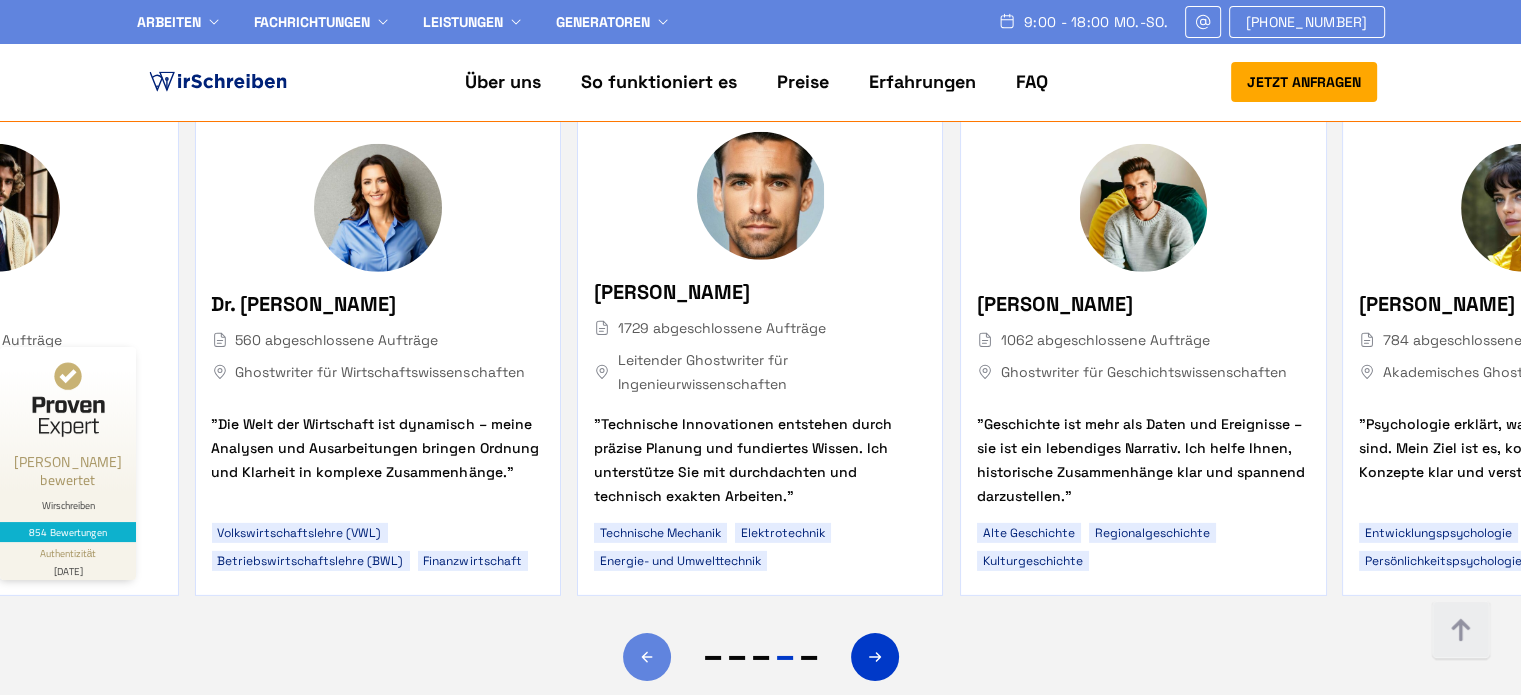 click 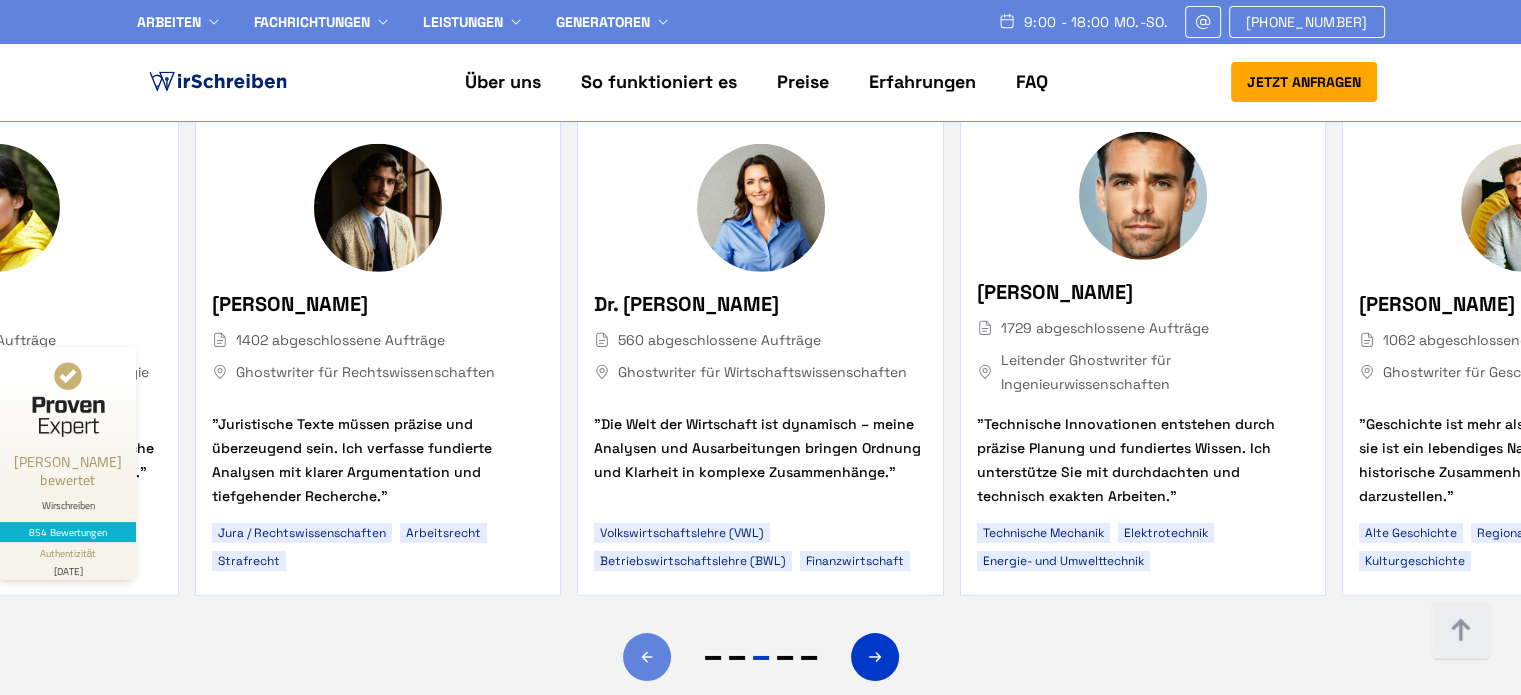 click 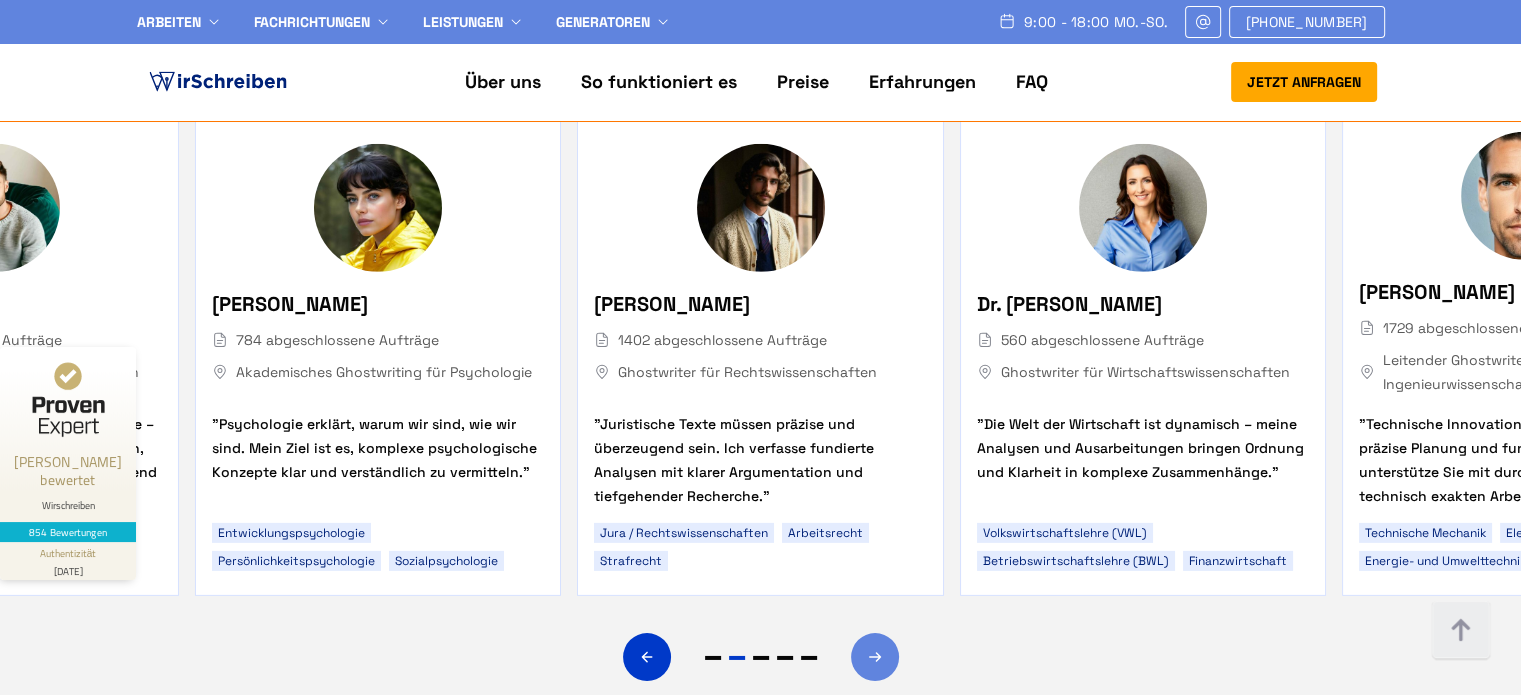 click 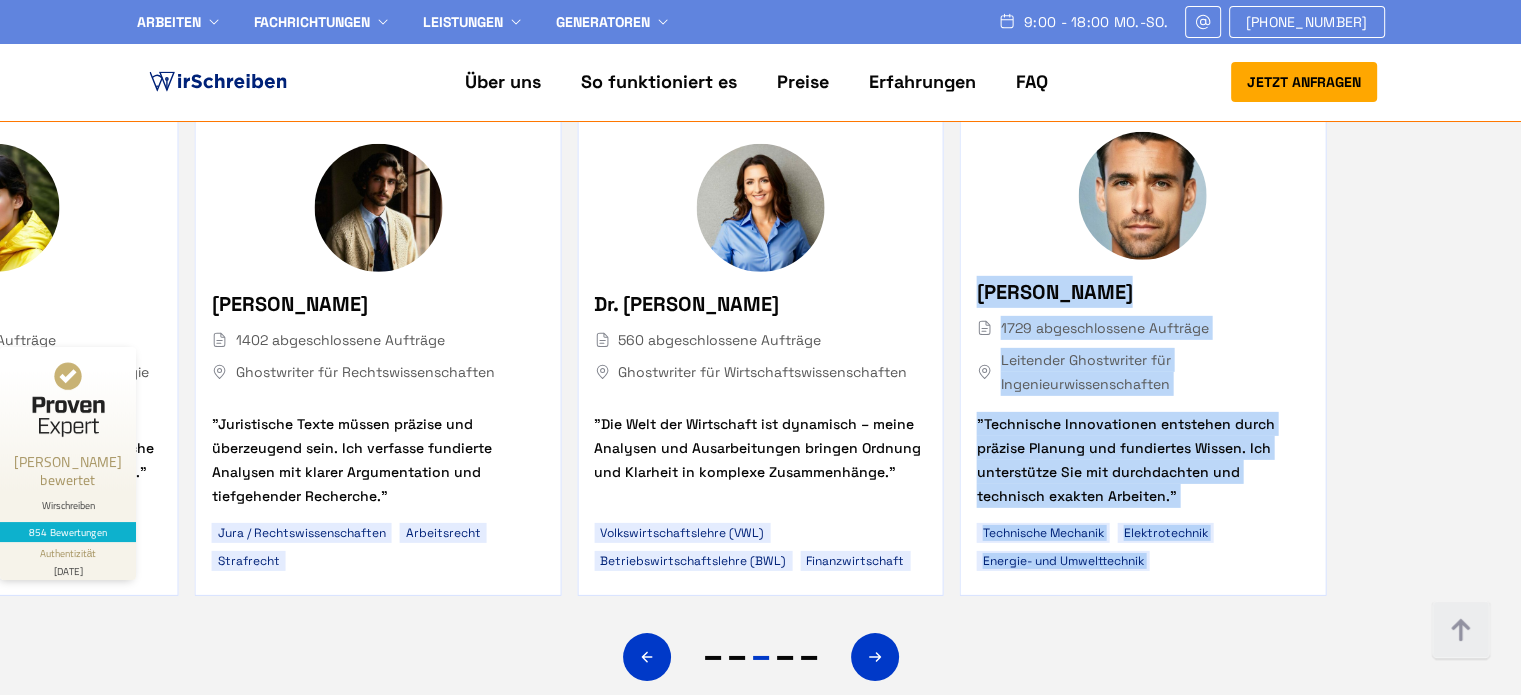 drag, startPoint x: 1207, startPoint y: 615, endPoint x: 983, endPoint y: 247, distance: 430.81317 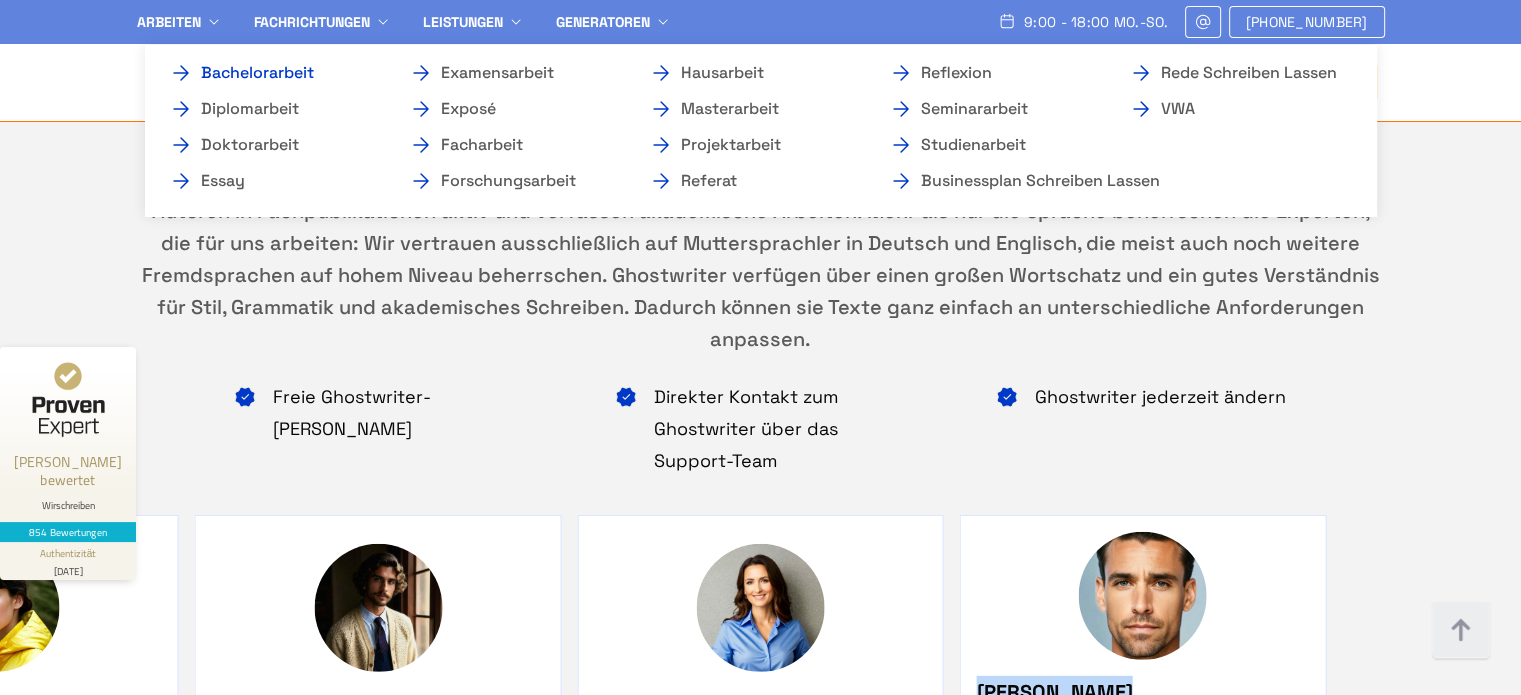 click on "Bachelorarbeit" at bounding box center [269, 73] 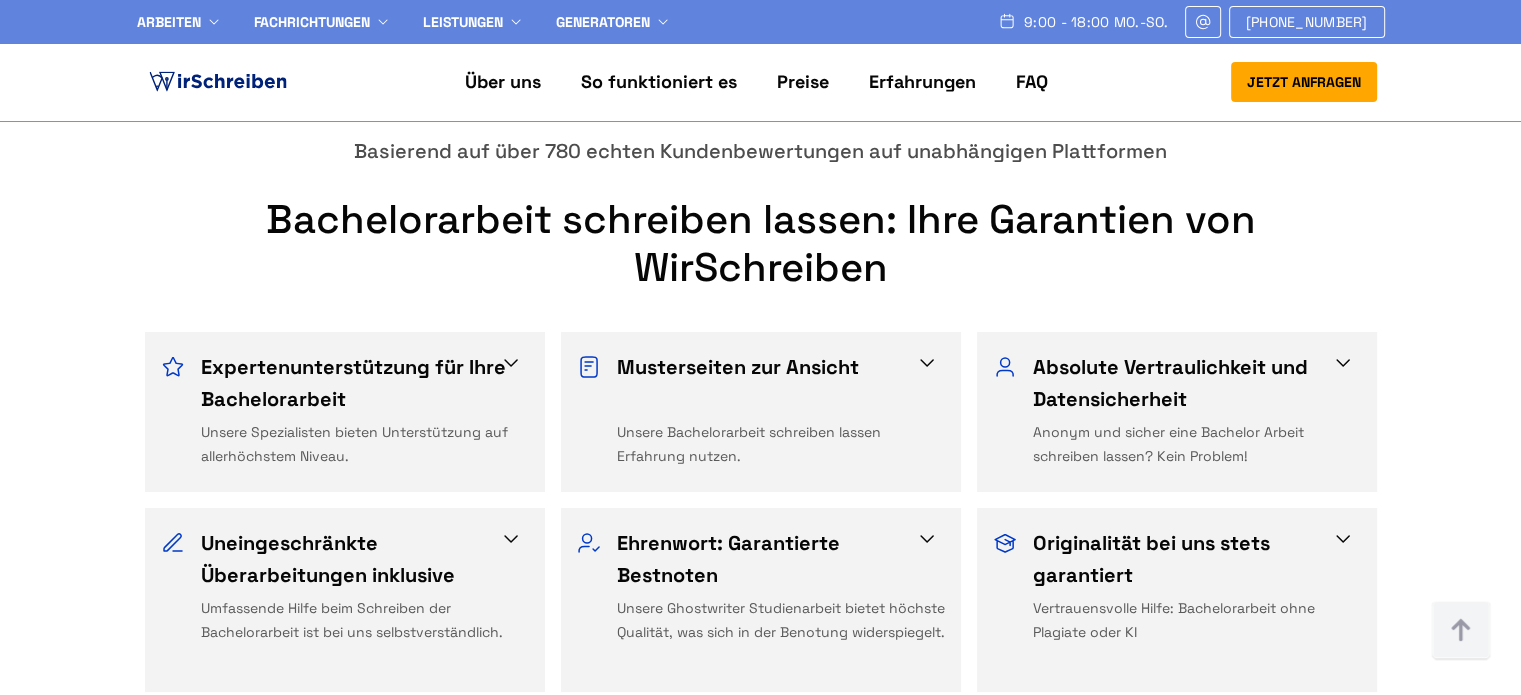 scroll, scrollTop: 800, scrollLeft: 0, axis: vertical 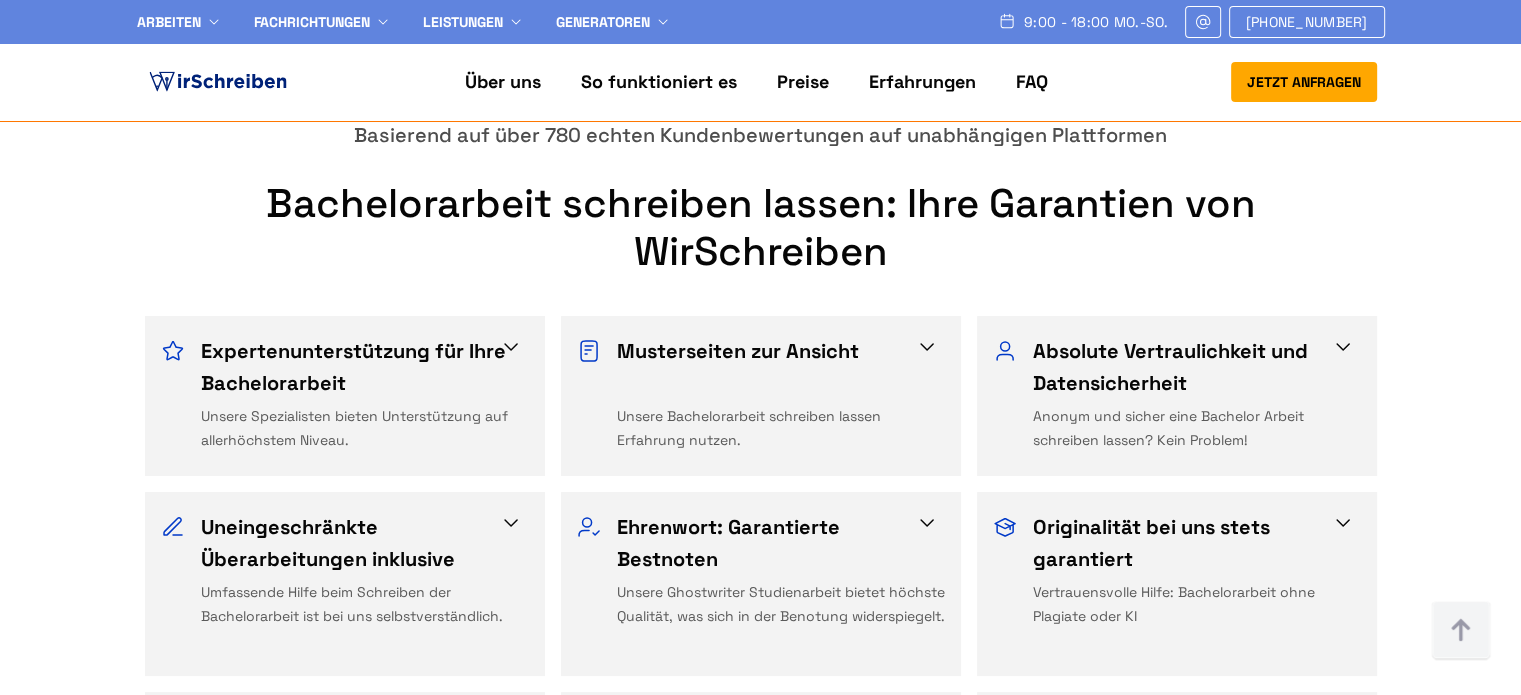 click on "Unsere Spezialisten bieten Unterstützung auf allerhöchstem Niveau." at bounding box center [365, 428] 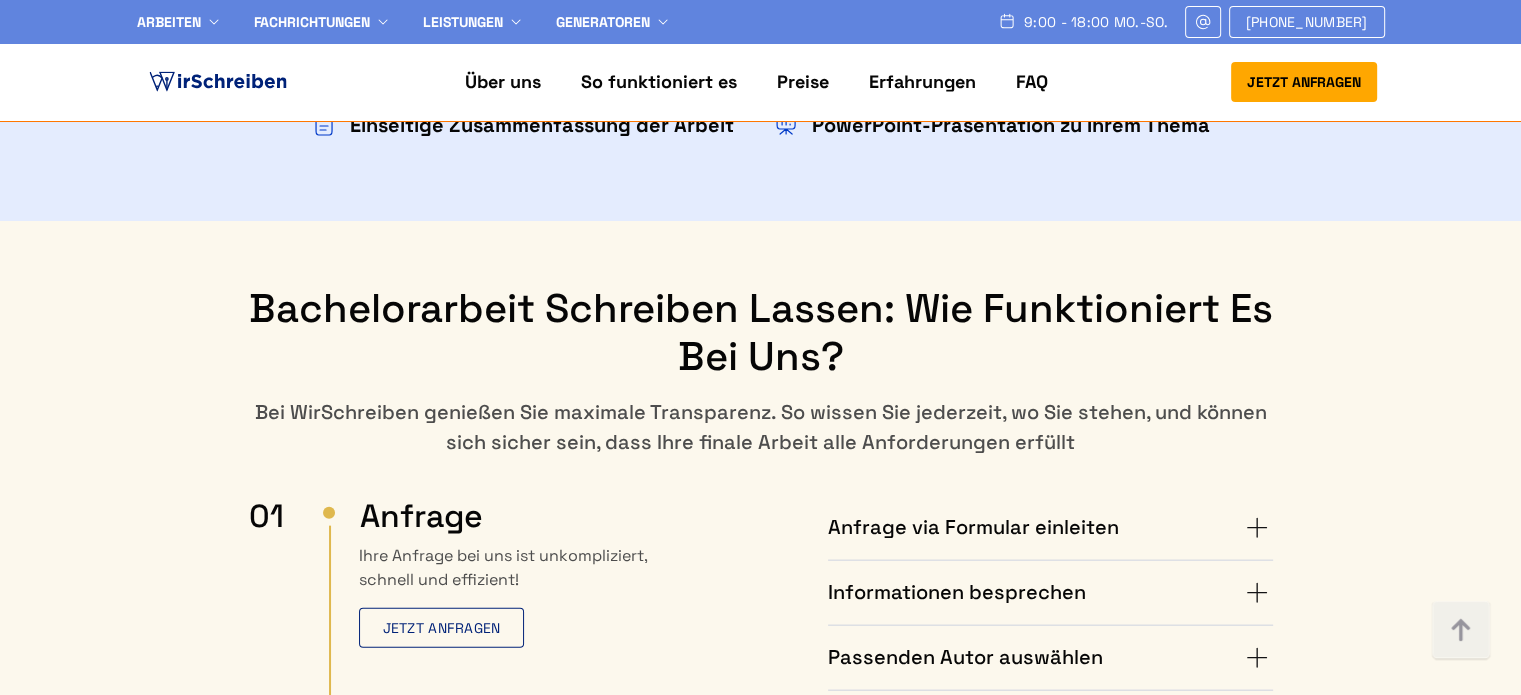 scroll, scrollTop: 4700, scrollLeft: 0, axis: vertical 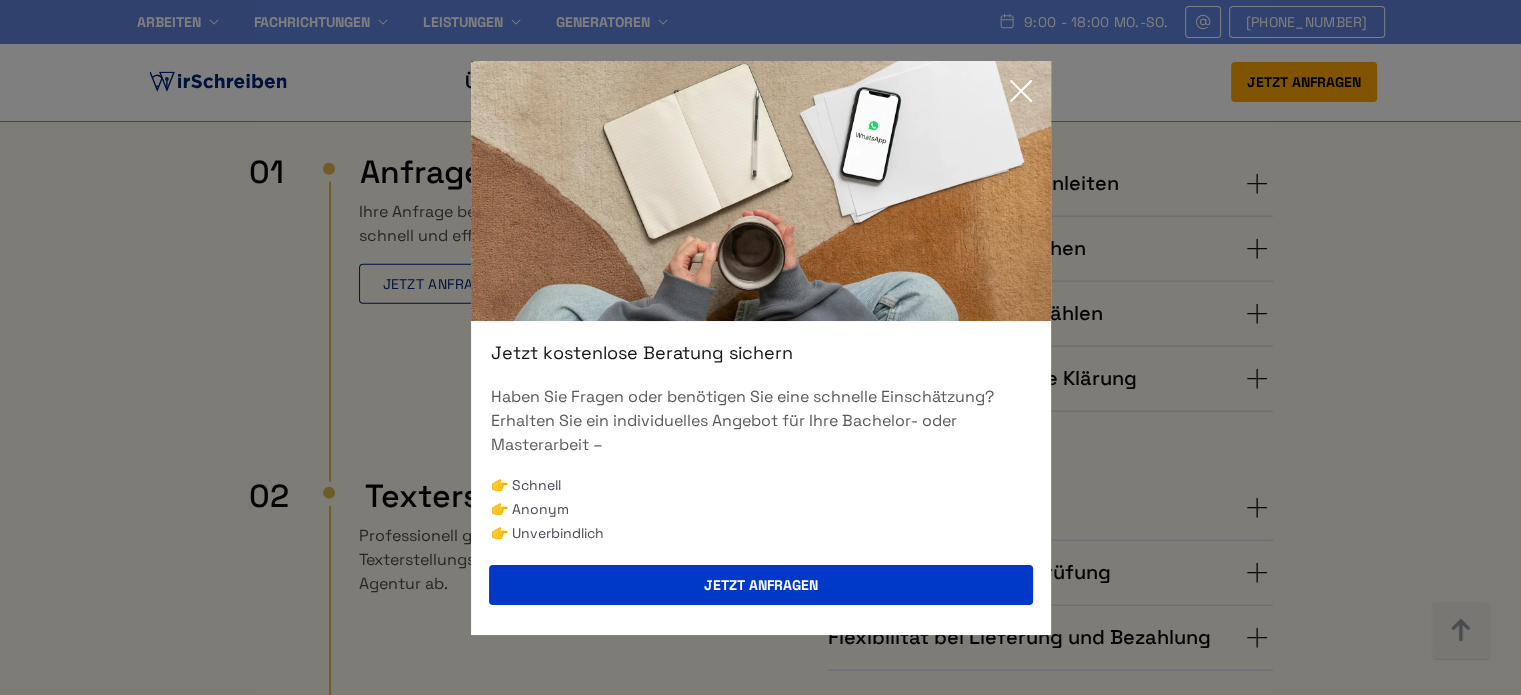 click on "Jetzt kostenlose Beratung sichern
Haben Sie Fragen oder benötigen Sie eine schnelle Einschätzung?
Erhalten Sie ein individuelles Angebot für Ihre Bachelor- oder Masterarbeit –
👉 Schnell
👉 Anonym
👉 Unverbindlich
Jetzt anfragen" at bounding box center (760, 347) 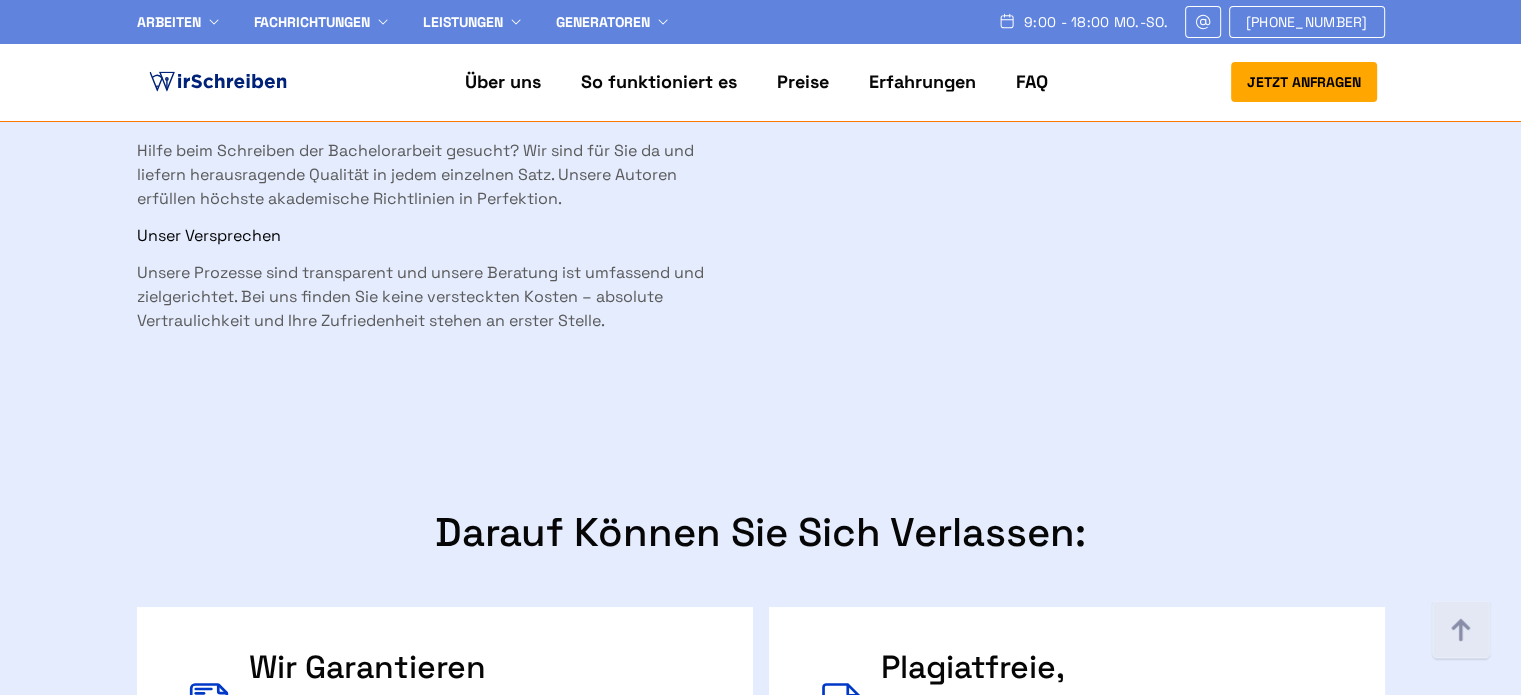 scroll, scrollTop: 3200, scrollLeft: 0, axis: vertical 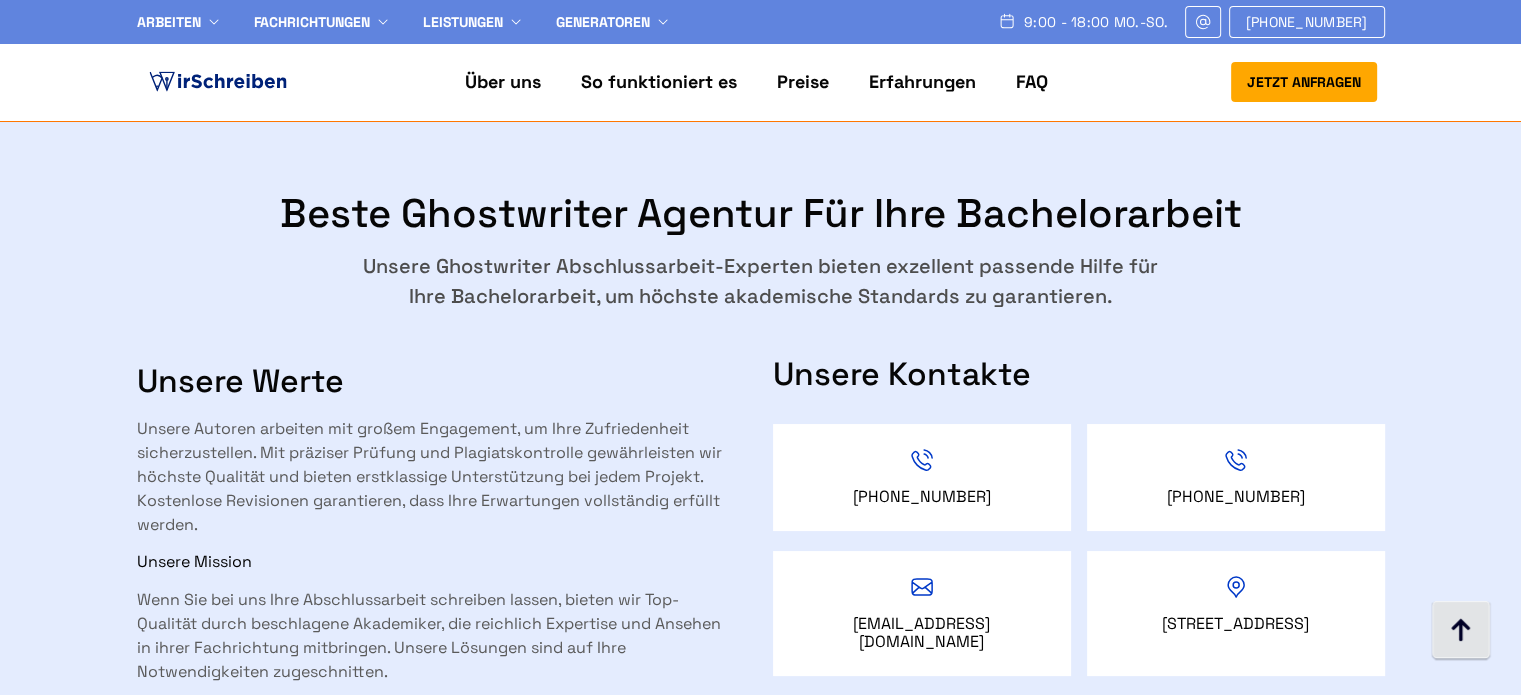 click at bounding box center [1461, 631] 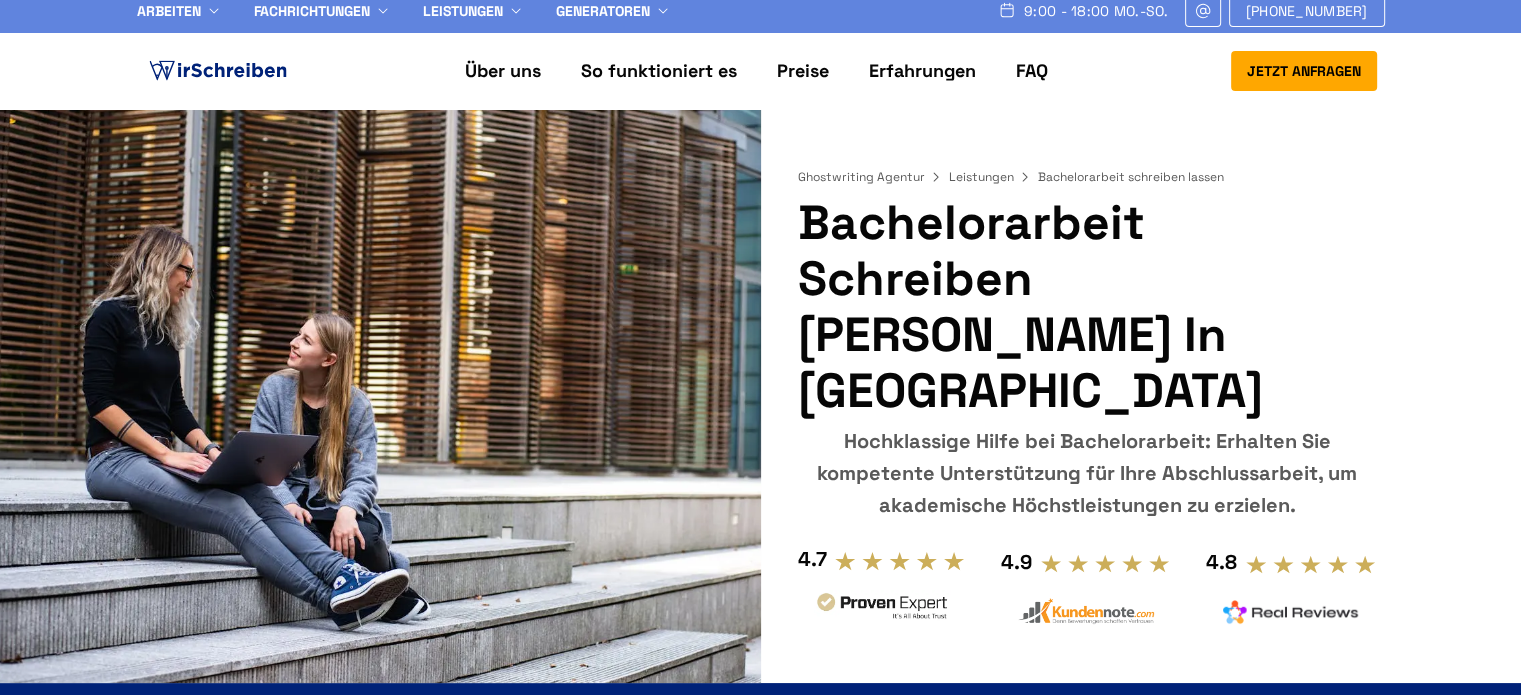 scroll, scrollTop: 0, scrollLeft: 0, axis: both 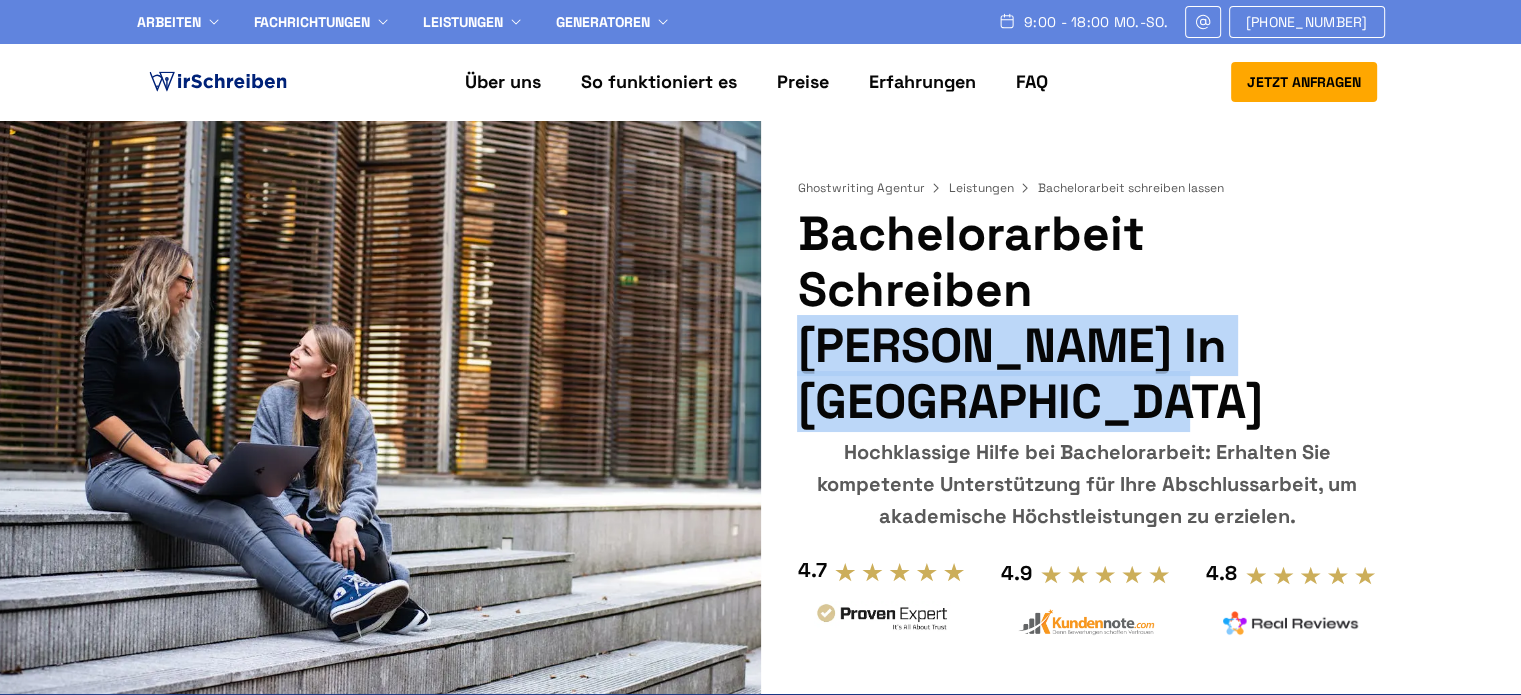 drag, startPoint x: 807, startPoint y: 223, endPoint x: 1193, endPoint y: 283, distance: 390.63538 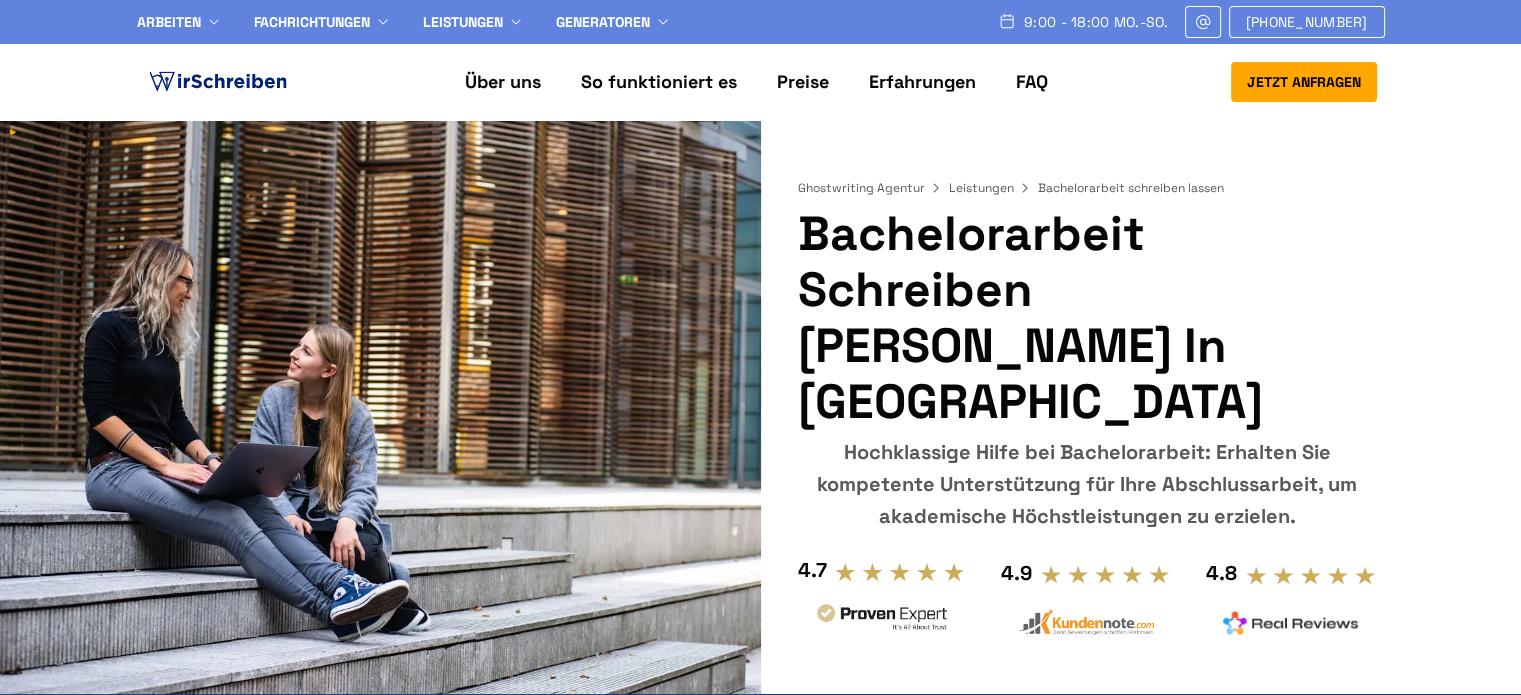 click on "Ghostwriting Agentur
Leistungen
Bachelorarbeit schreiben lassen
Bachelorarbeit Schreiben [PERSON_NAME] in [GEOGRAPHIC_DATA]
Hochklassige Hilfe bei Bachelorarbeit: Erhalten Sie kompetente Unterstützung für Ihre Abschlussarbeit, um akademische Höchstleistungen zu erzielen.
4.7 4.9 4.8" at bounding box center (760, 407) 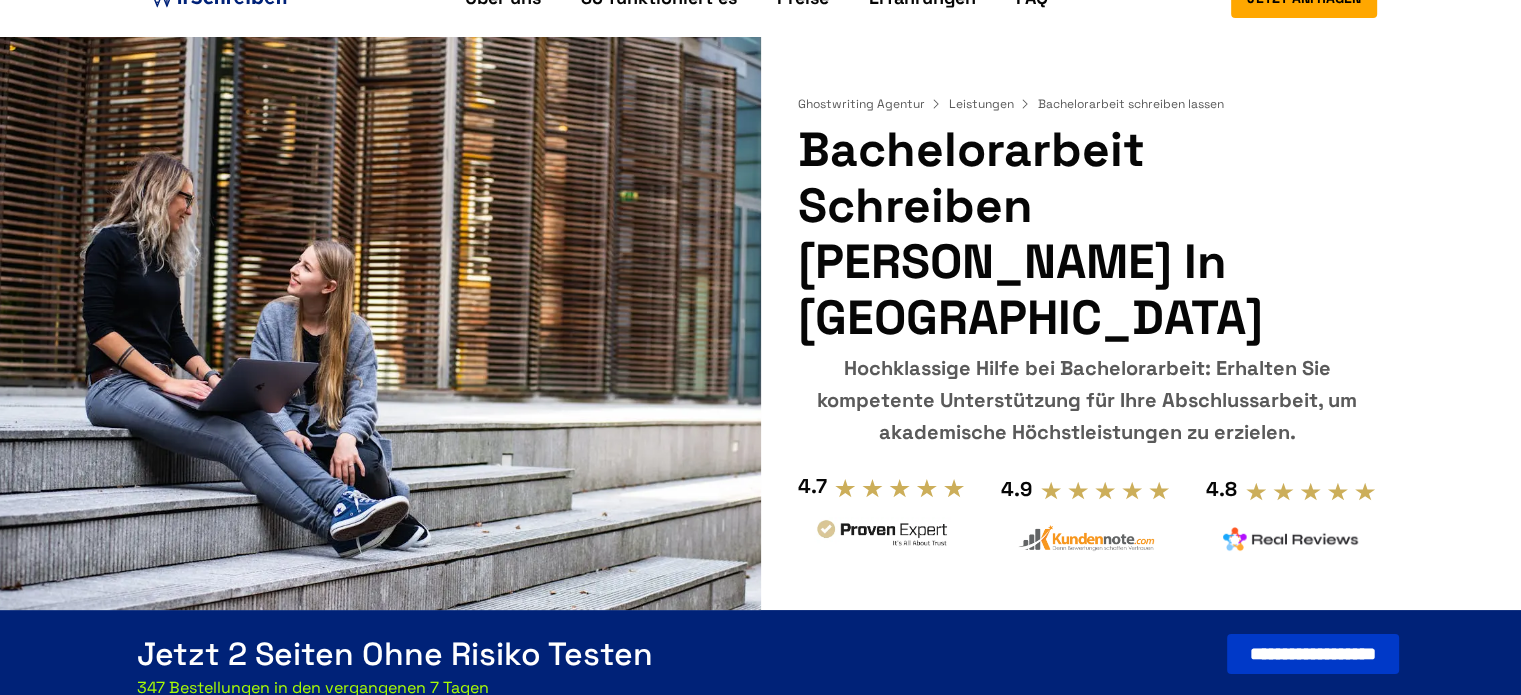 scroll, scrollTop: 500, scrollLeft: 0, axis: vertical 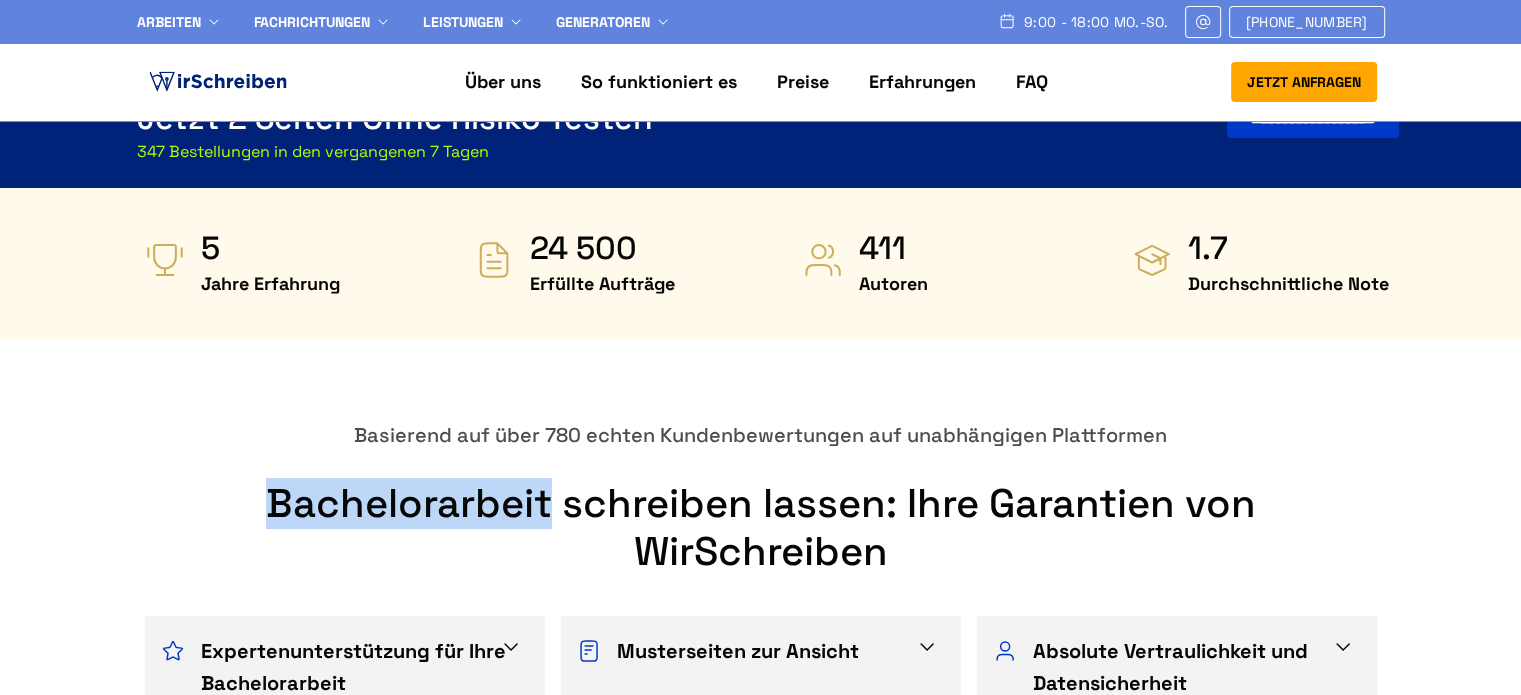 drag, startPoint x: 546, startPoint y: 455, endPoint x: 232, endPoint y: 439, distance: 314.40738 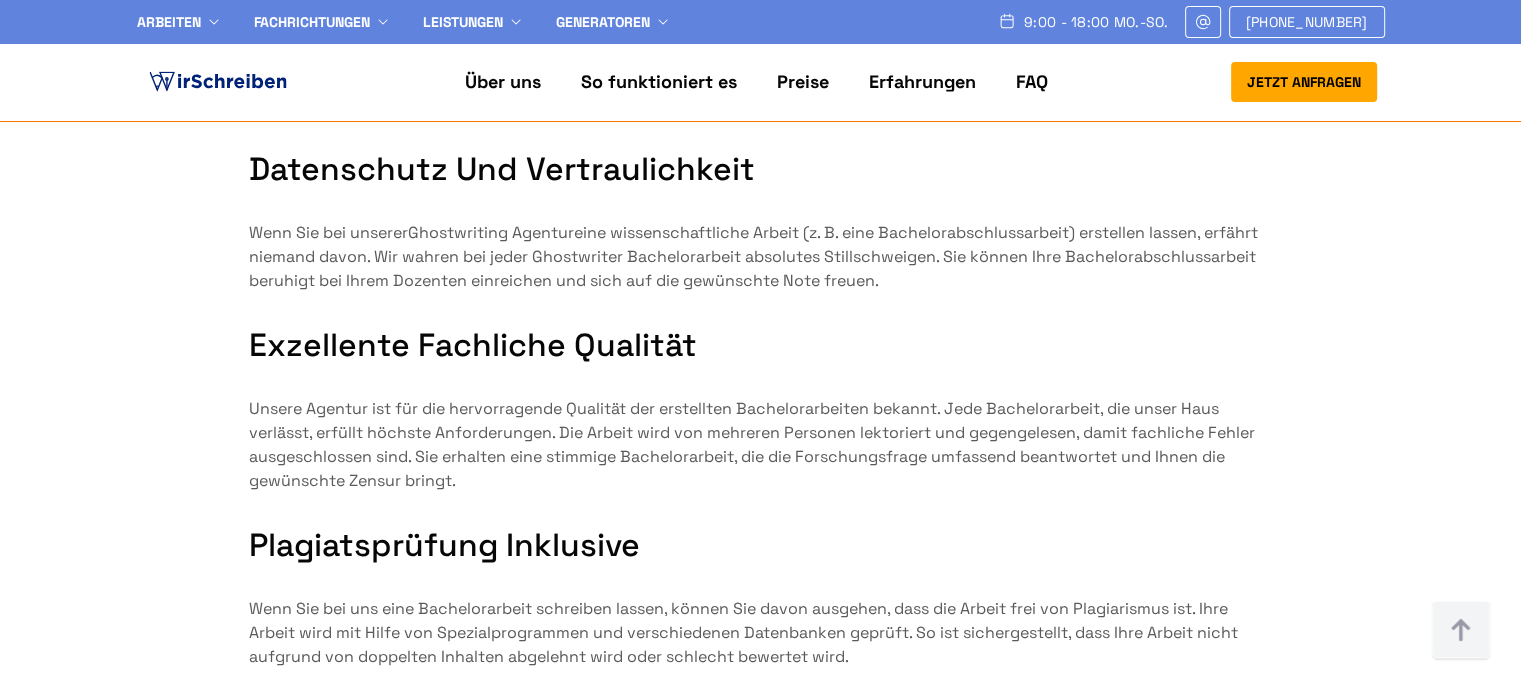 scroll, scrollTop: 9997, scrollLeft: 0, axis: vertical 